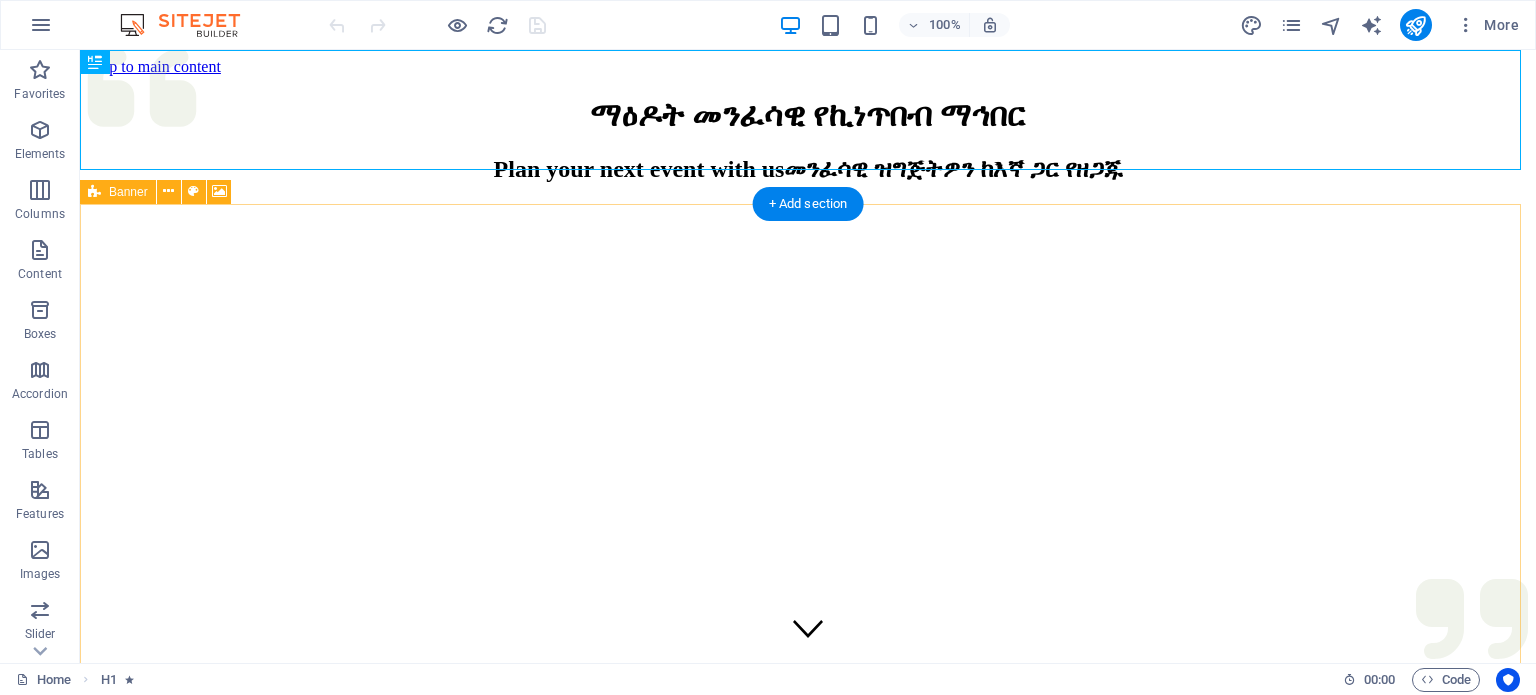 scroll, scrollTop: 0, scrollLeft: 0, axis: both 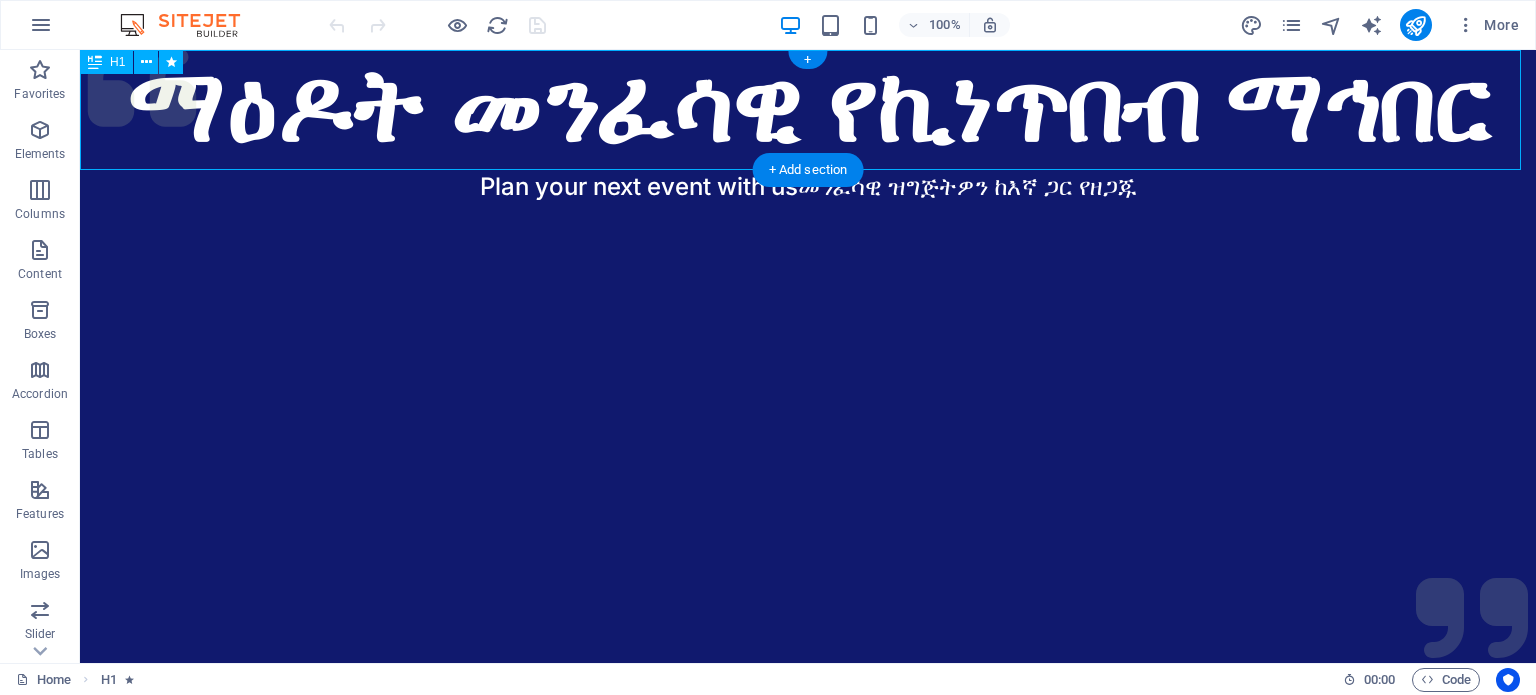 click on "ማዕዶት መንፈሳዊ የኪነጥበብ ማኅበር" at bounding box center (808, 110) 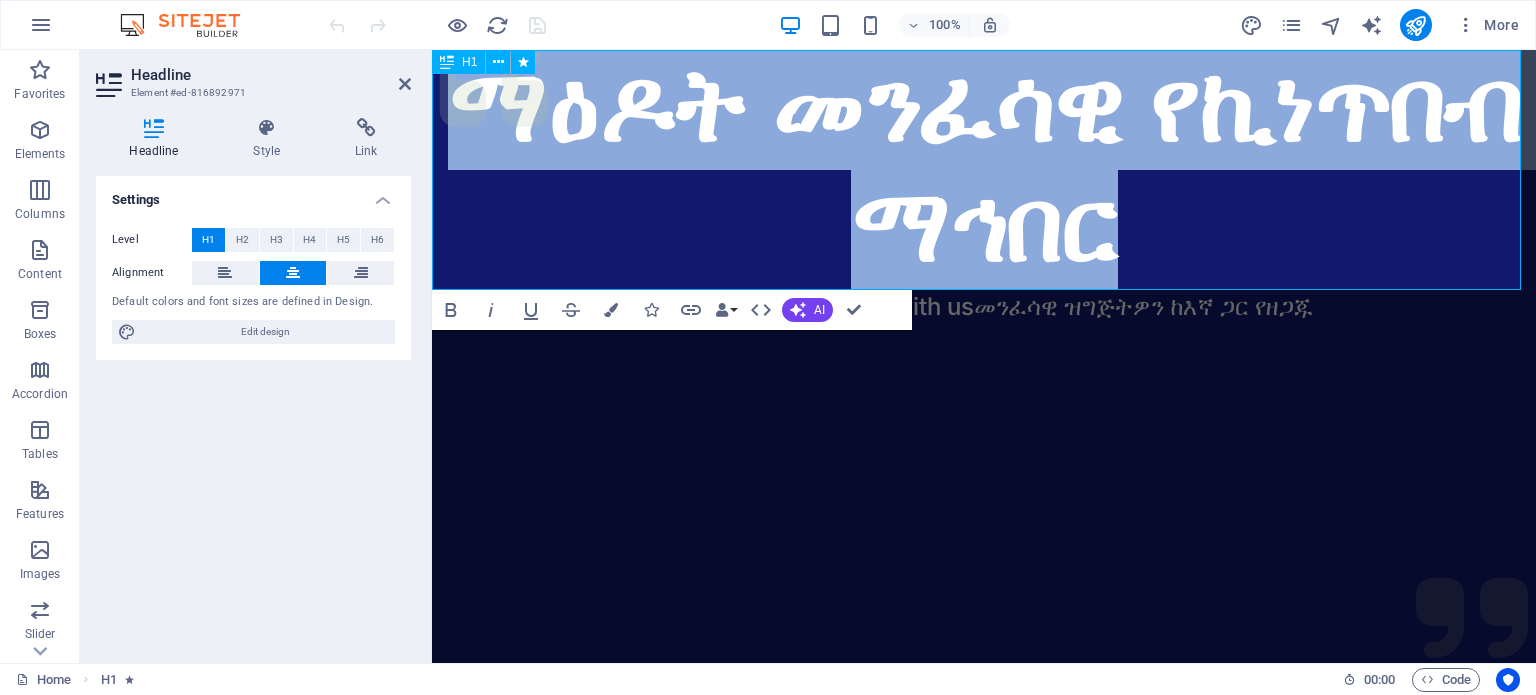 click on "ማዕዶት መንፈሳዊ የኪነጥበብ ማኅበር" at bounding box center (984, 170) 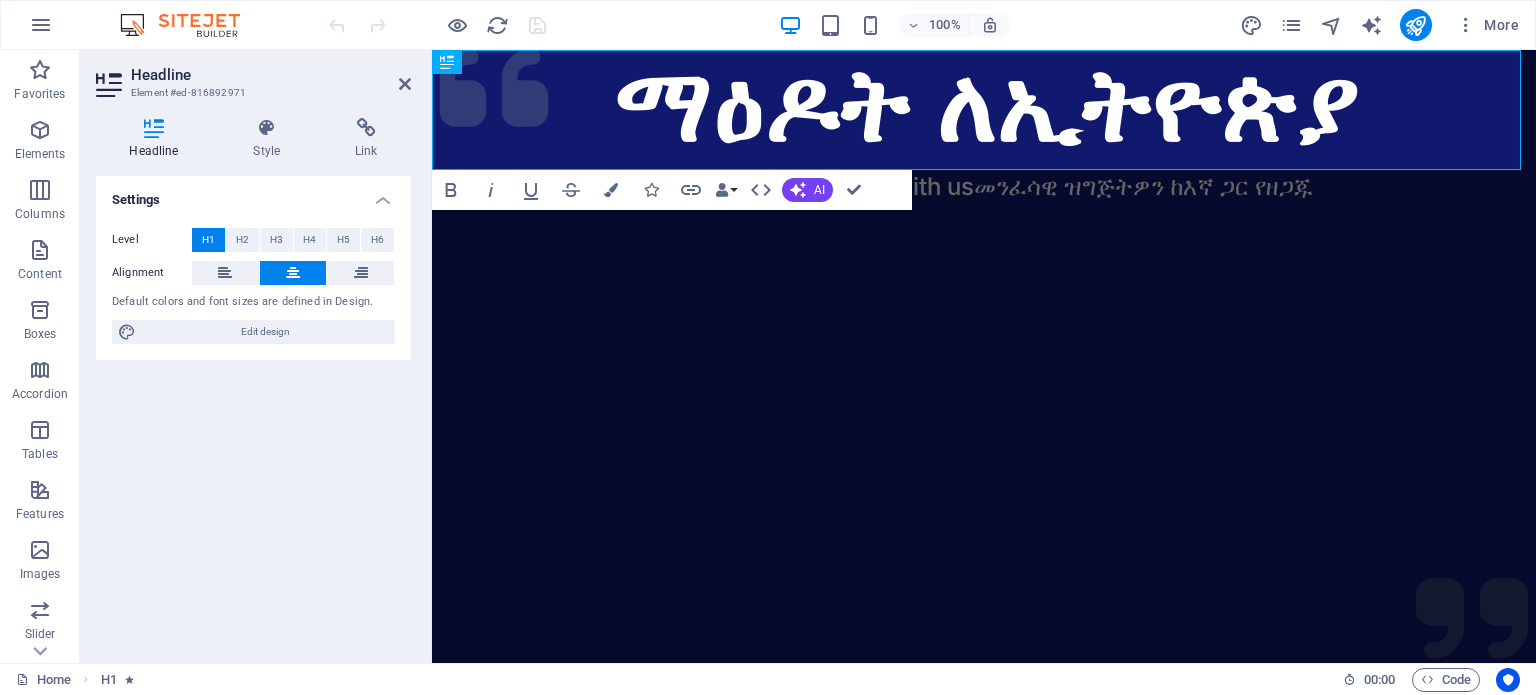 click at bounding box center [984, 654] 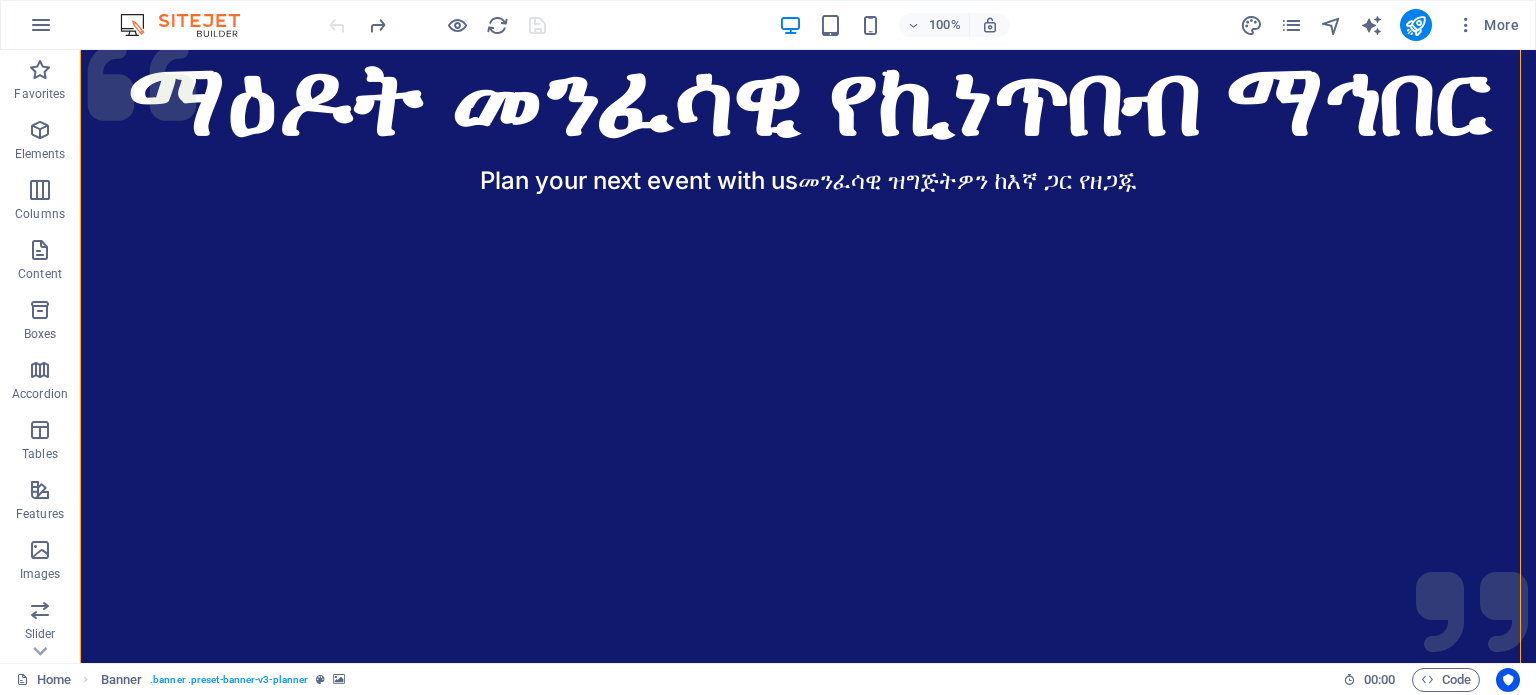 scroll, scrollTop: 0, scrollLeft: 0, axis: both 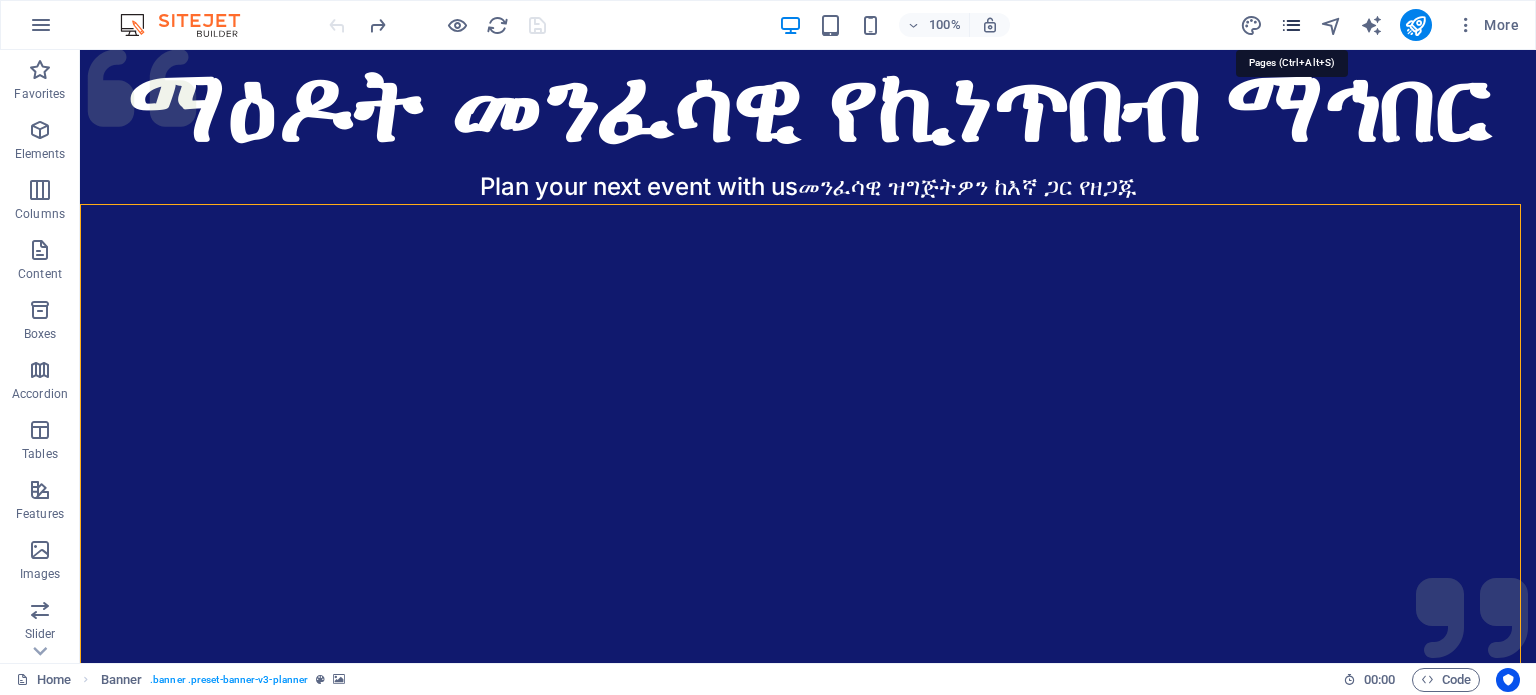 click at bounding box center [1291, 25] 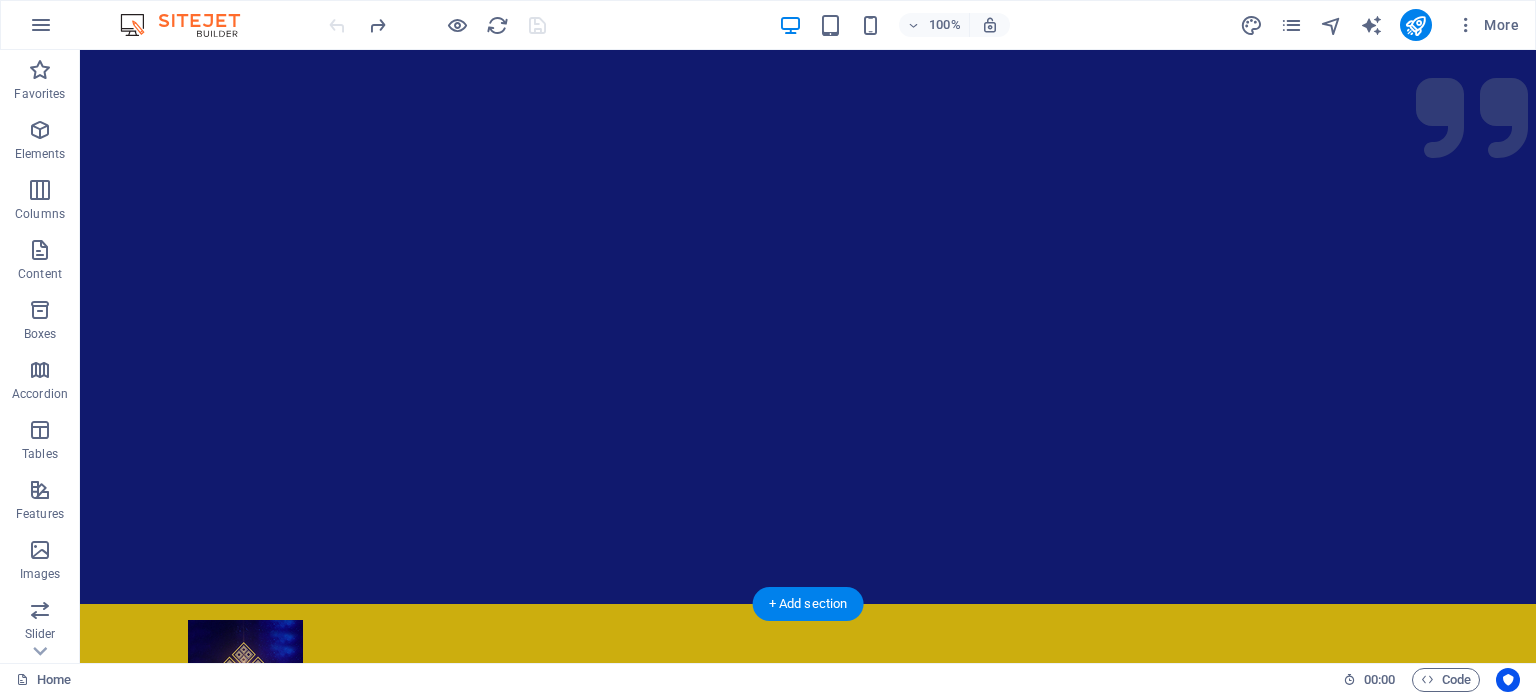 scroll, scrollTop: 0, scrollLeft: 0, axis: both 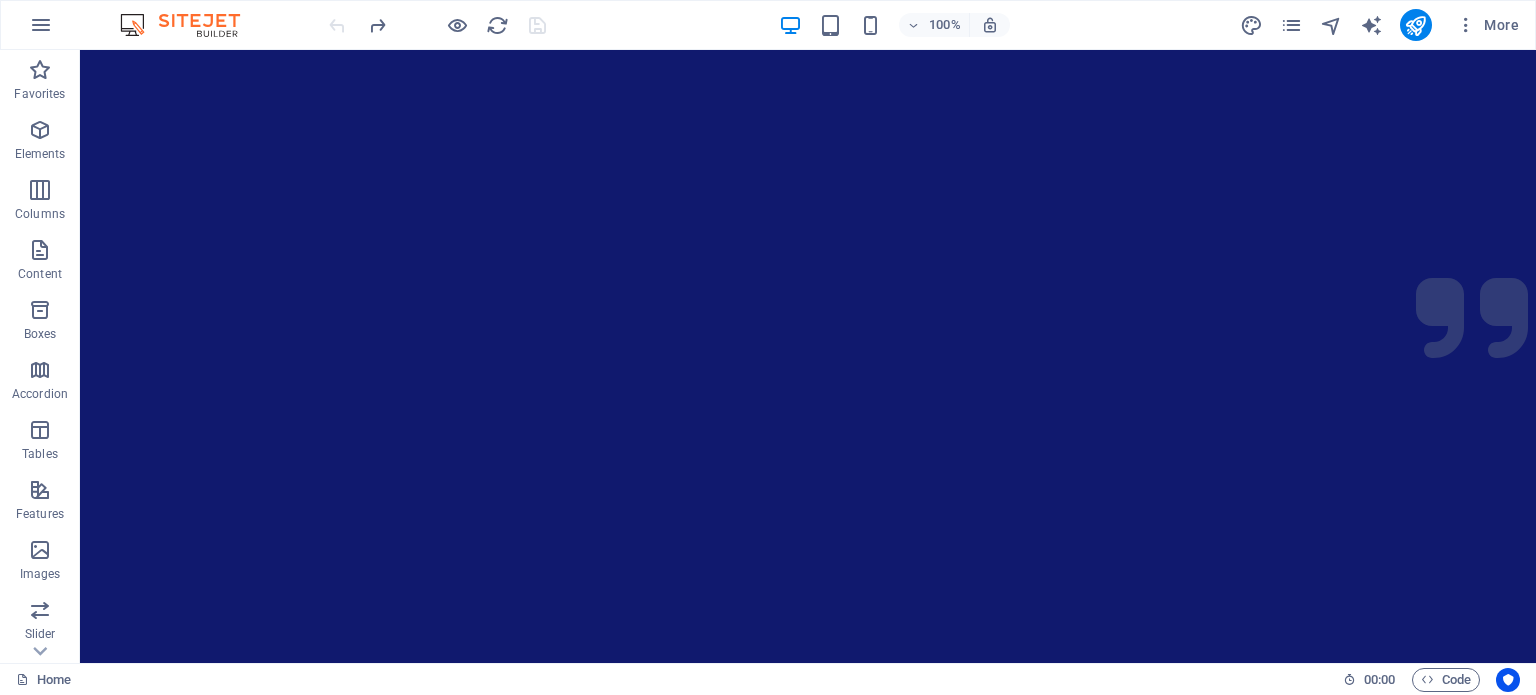 click at bounding box center [808, 354] 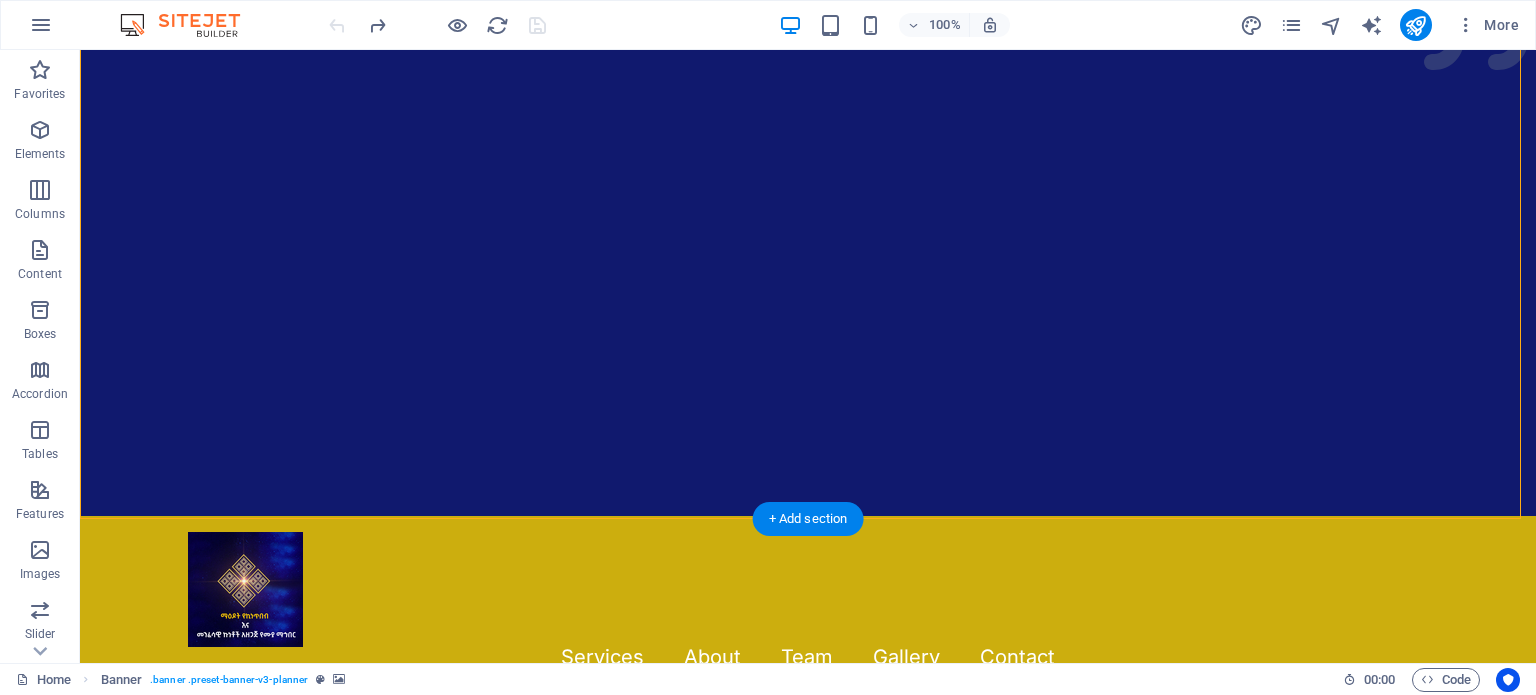scroll, scrollTop: 600, scrollLeft: 0, axis: vertical 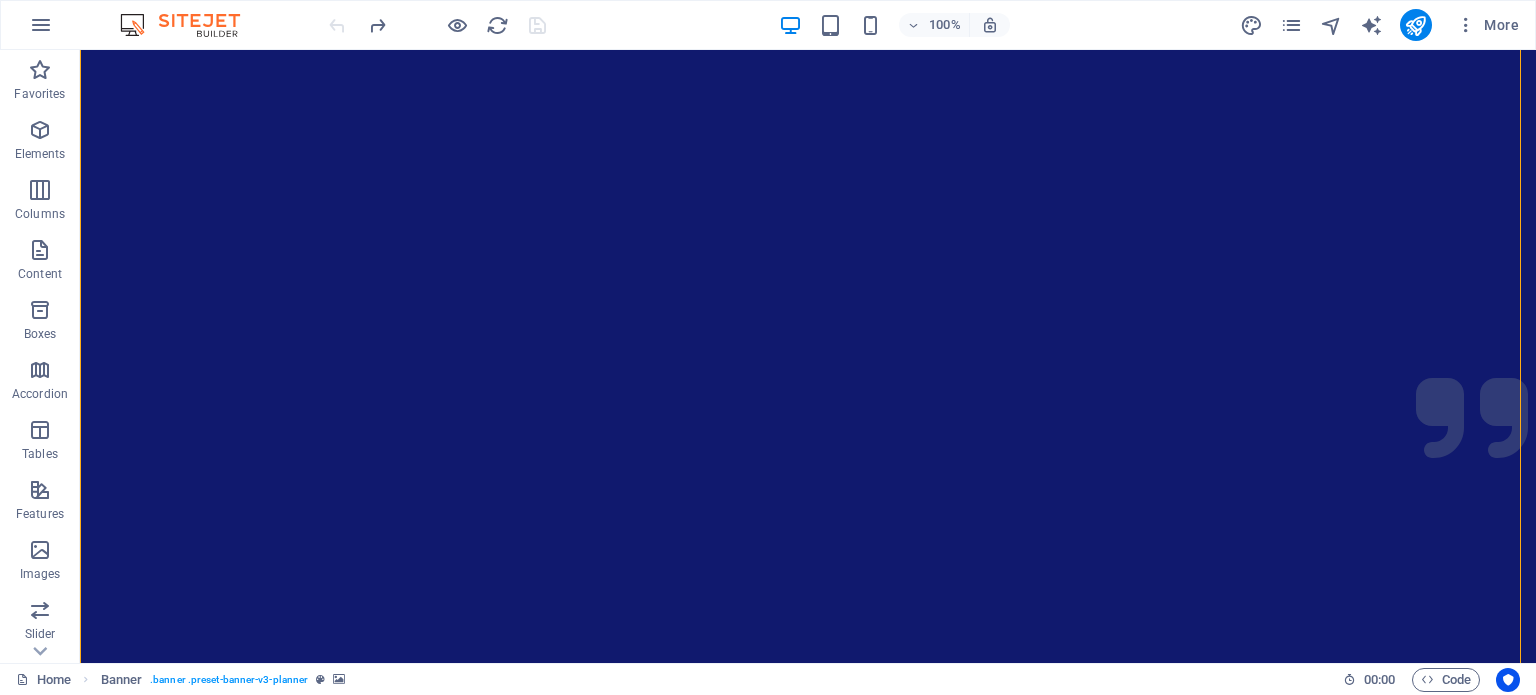 click at bounding box center (808, 454) 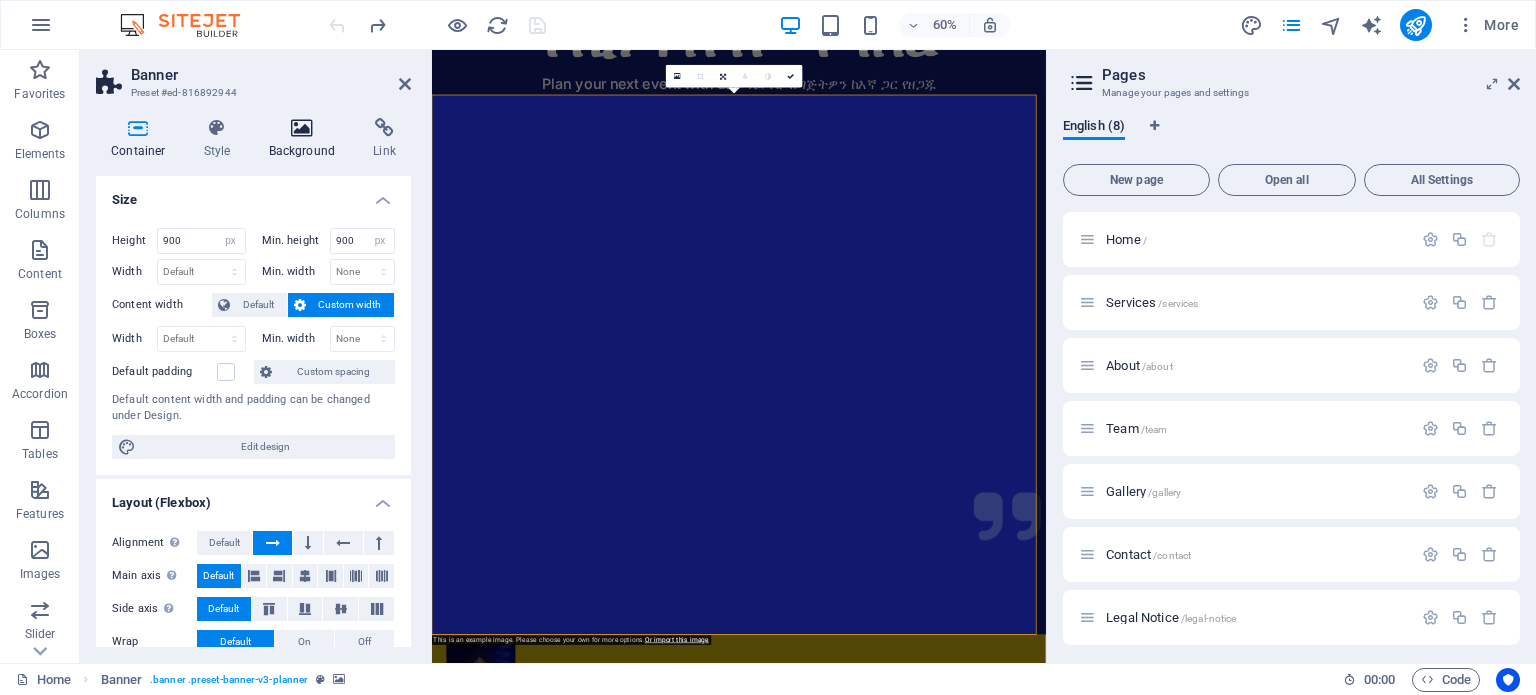 click at bounding box center (302, 128) 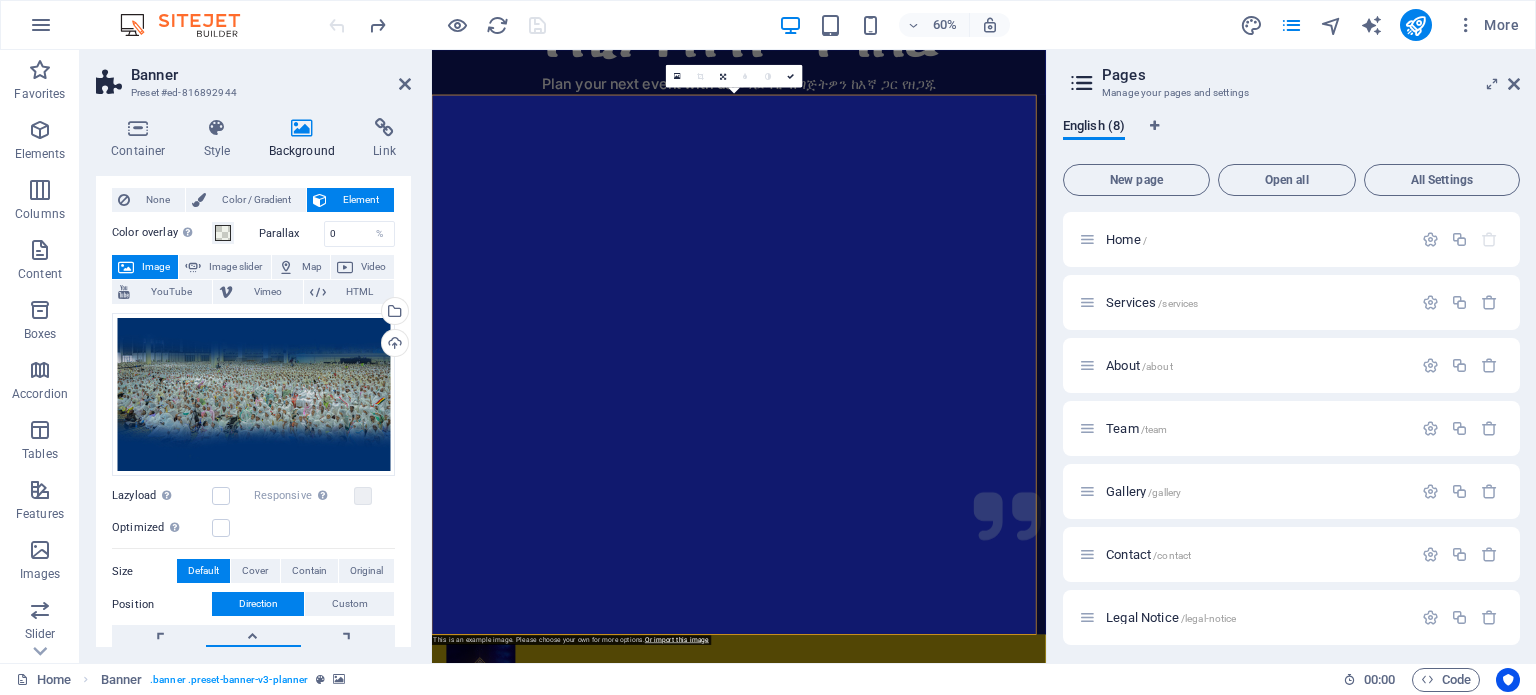 scroll, scrollTop: 0, scrollLeft: 0, axis: both 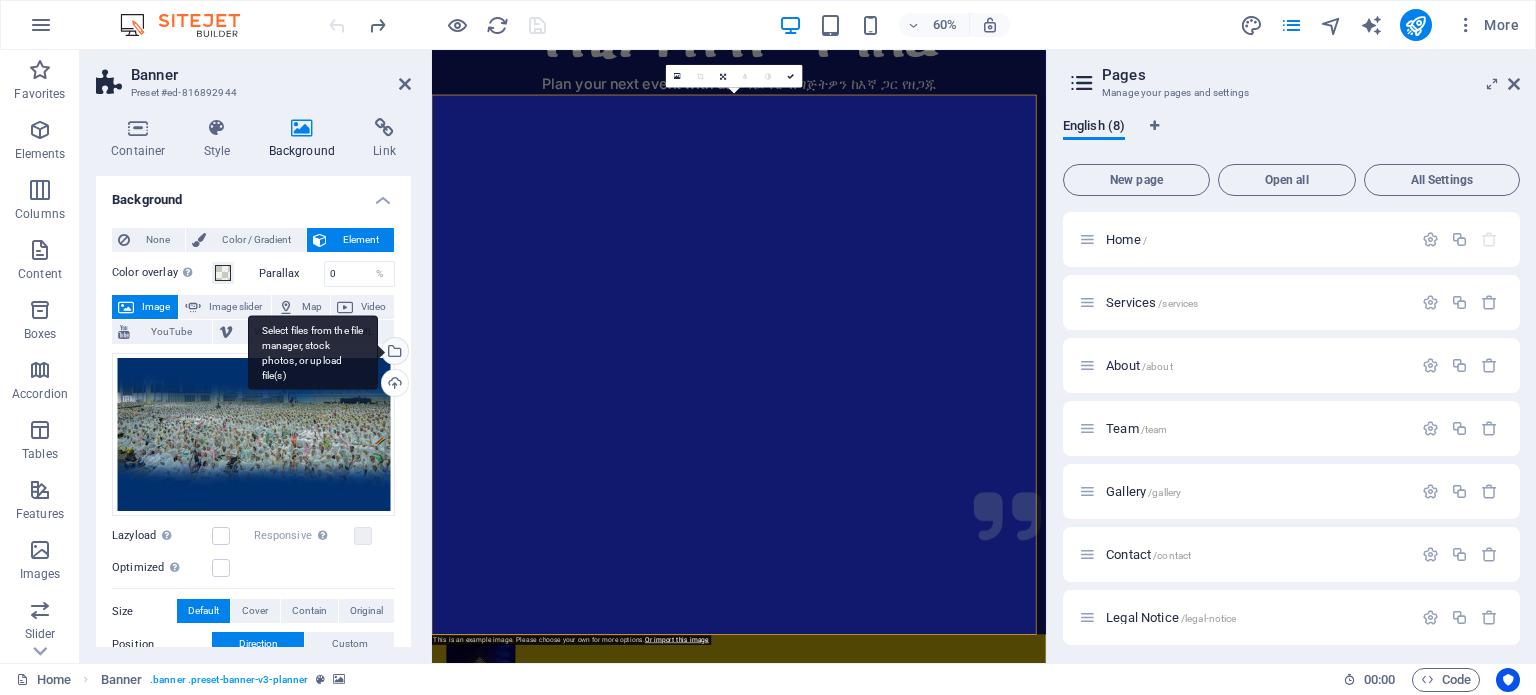 click on "Select files from the file manager, stock photos, or upload file(s)" at bounding box center (393, 353) 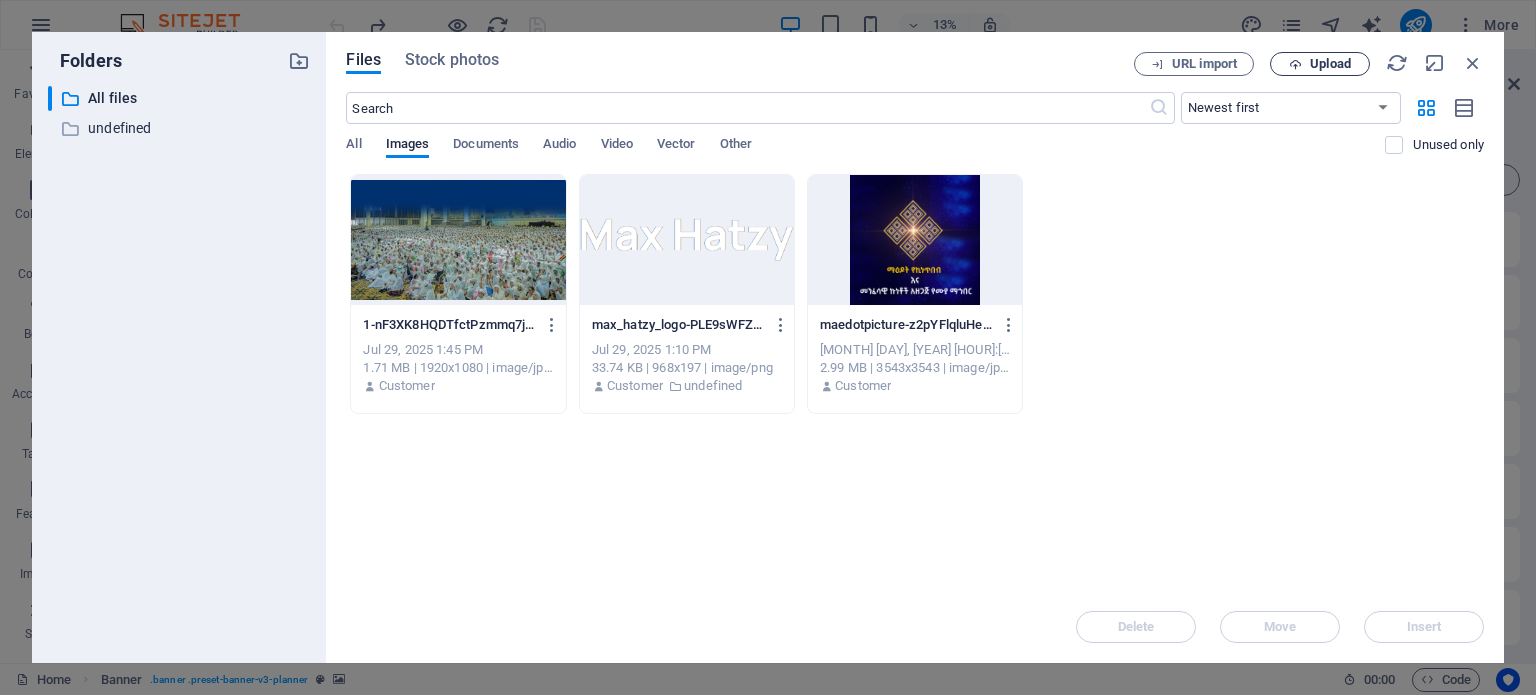 click on "Upload" at bounding box center [1330, 64] 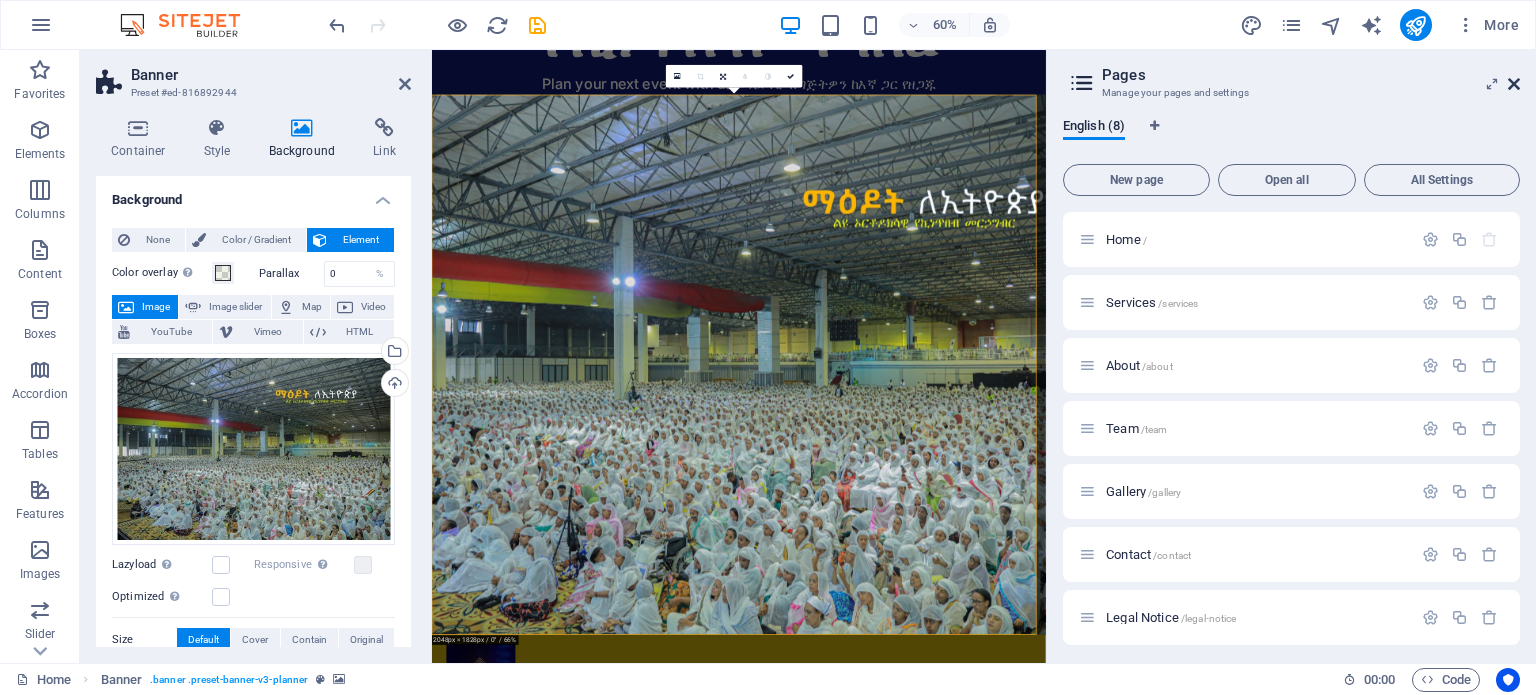 click at bounding box center (1514, 84) 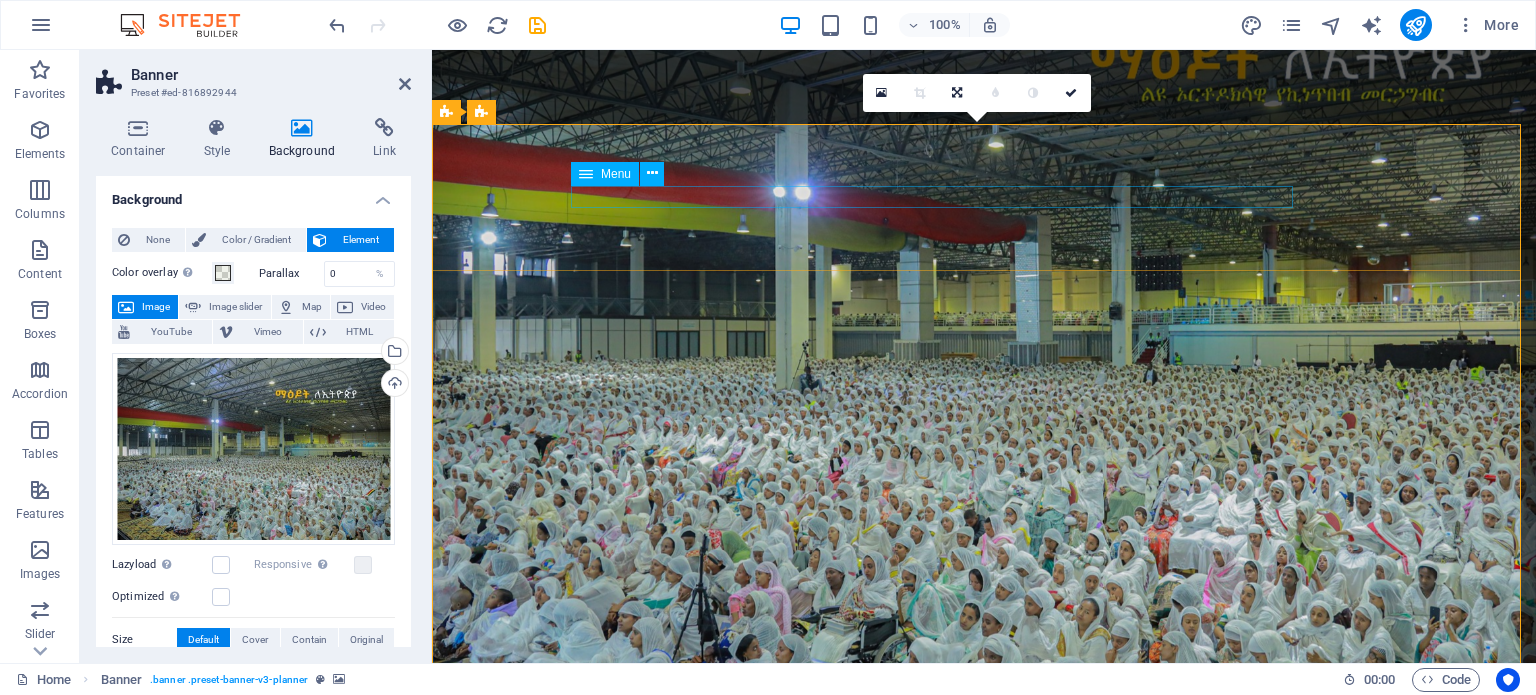 scroll, scrollTop: 200, scrollLeft: 0, axis: vertical 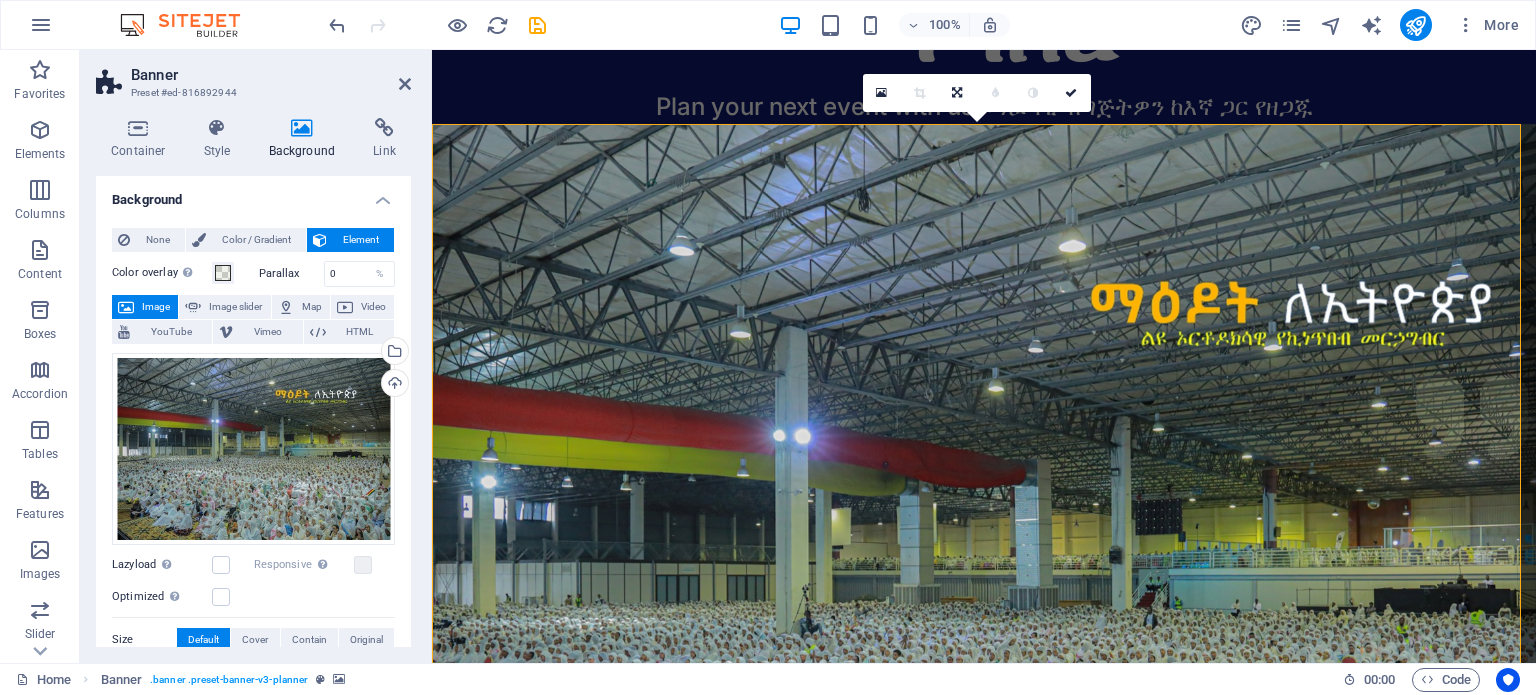 click on "More" at bounding box center [1383, 25] 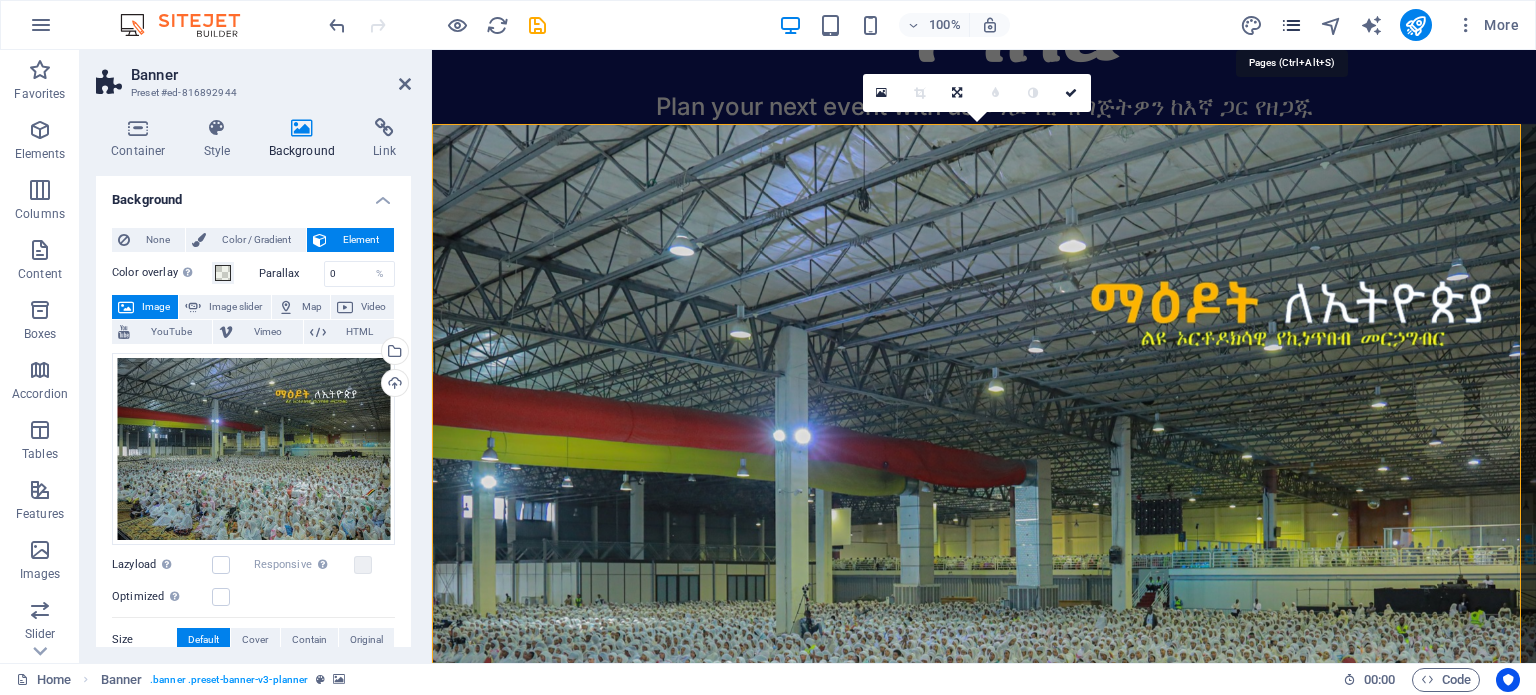 click at bounding box center [1291, 25] 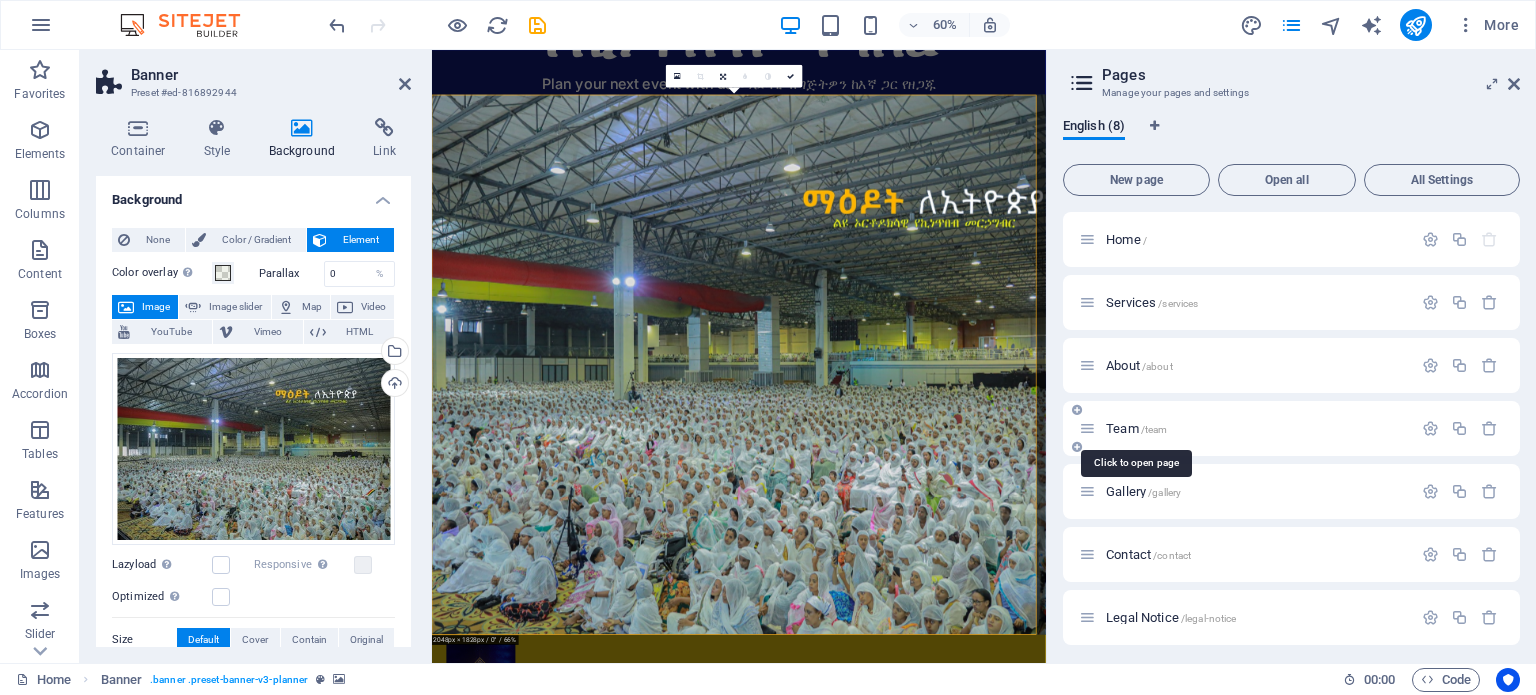 click on "/team" at bounding box center [1154, 429] 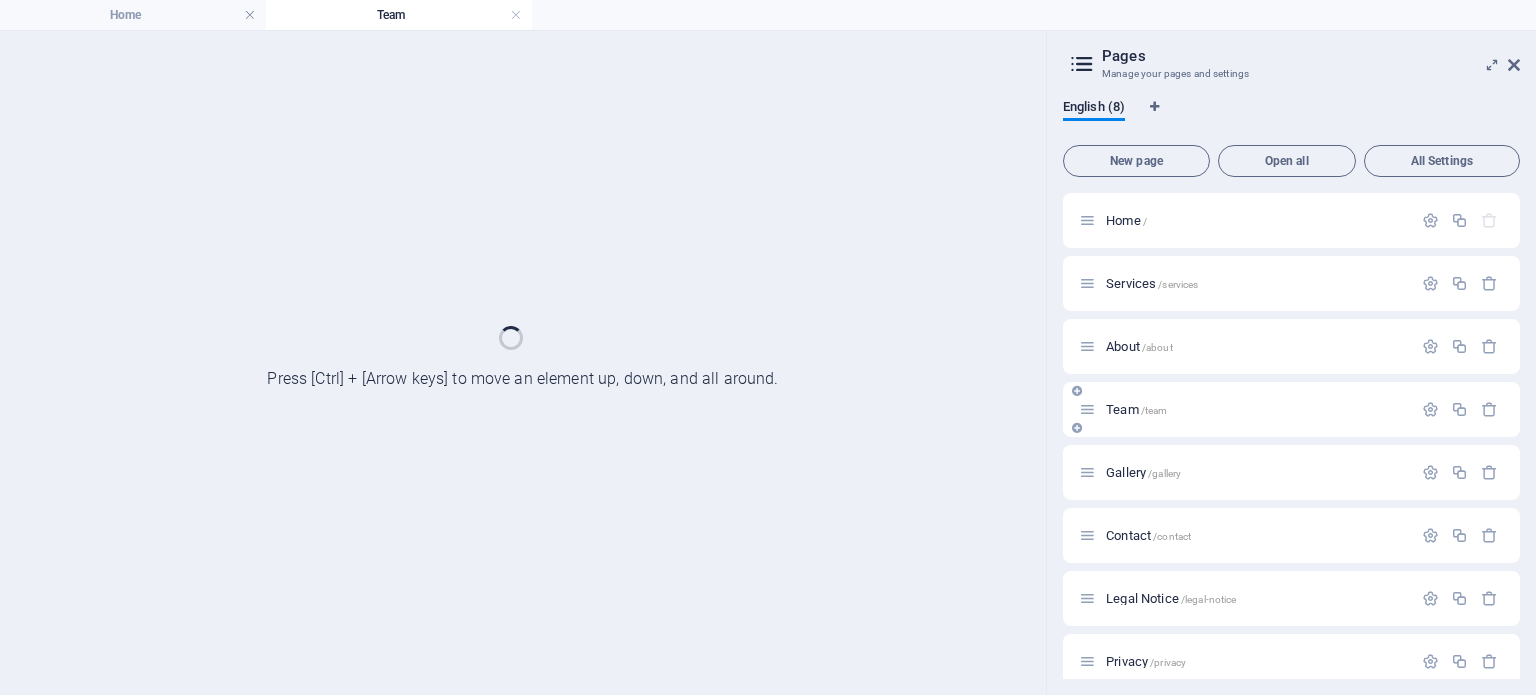 scroll, scrollTop: 0, scrollLeft: 0, axis: both 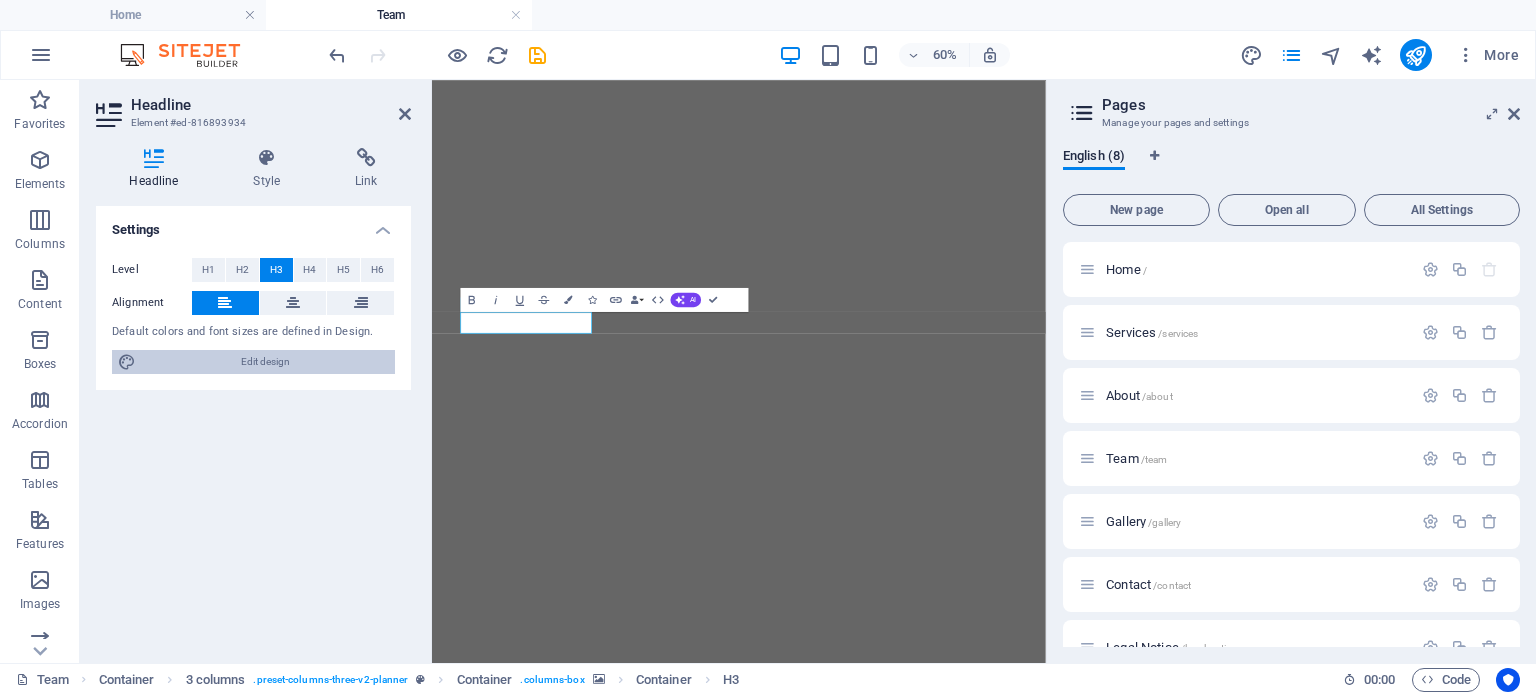 click on "Edit design" at bounding box center (265, 362) 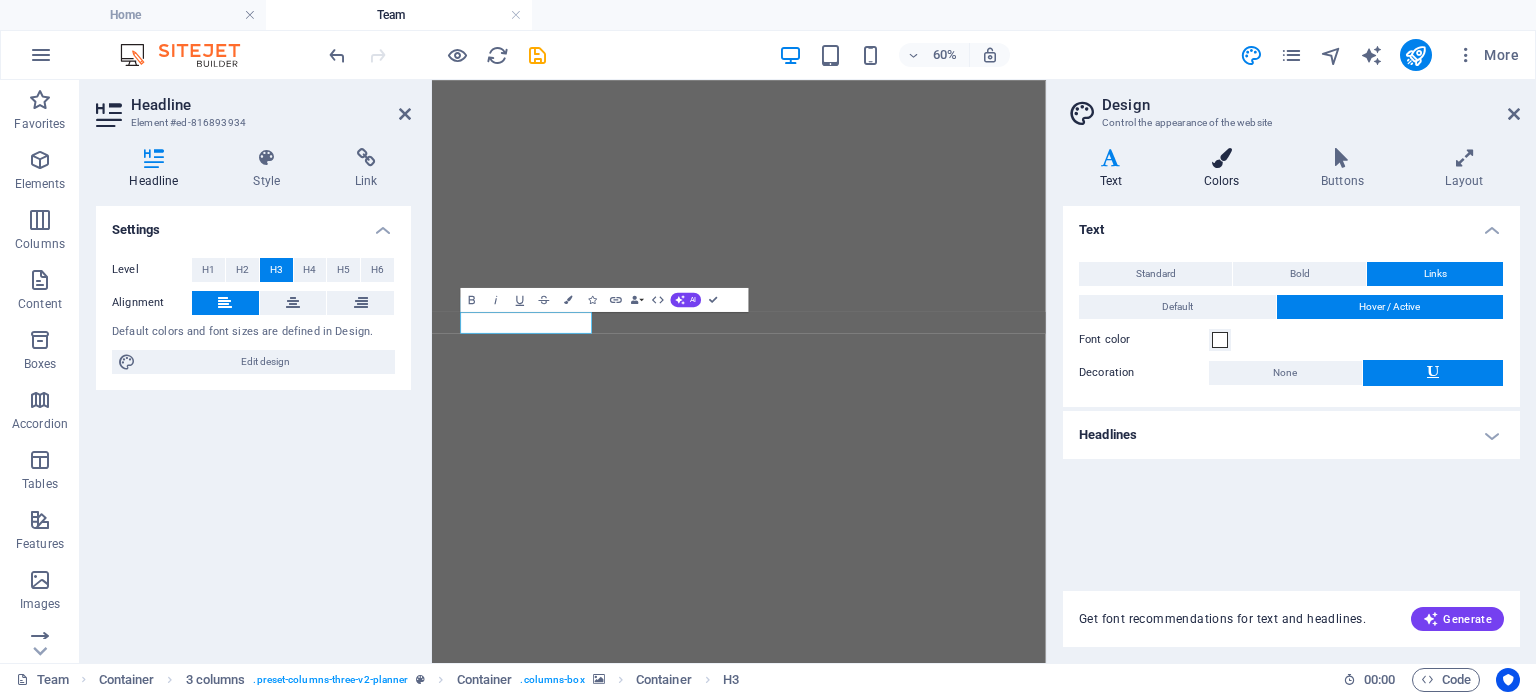 click on "Colors" at bounding box center (1225, 169) 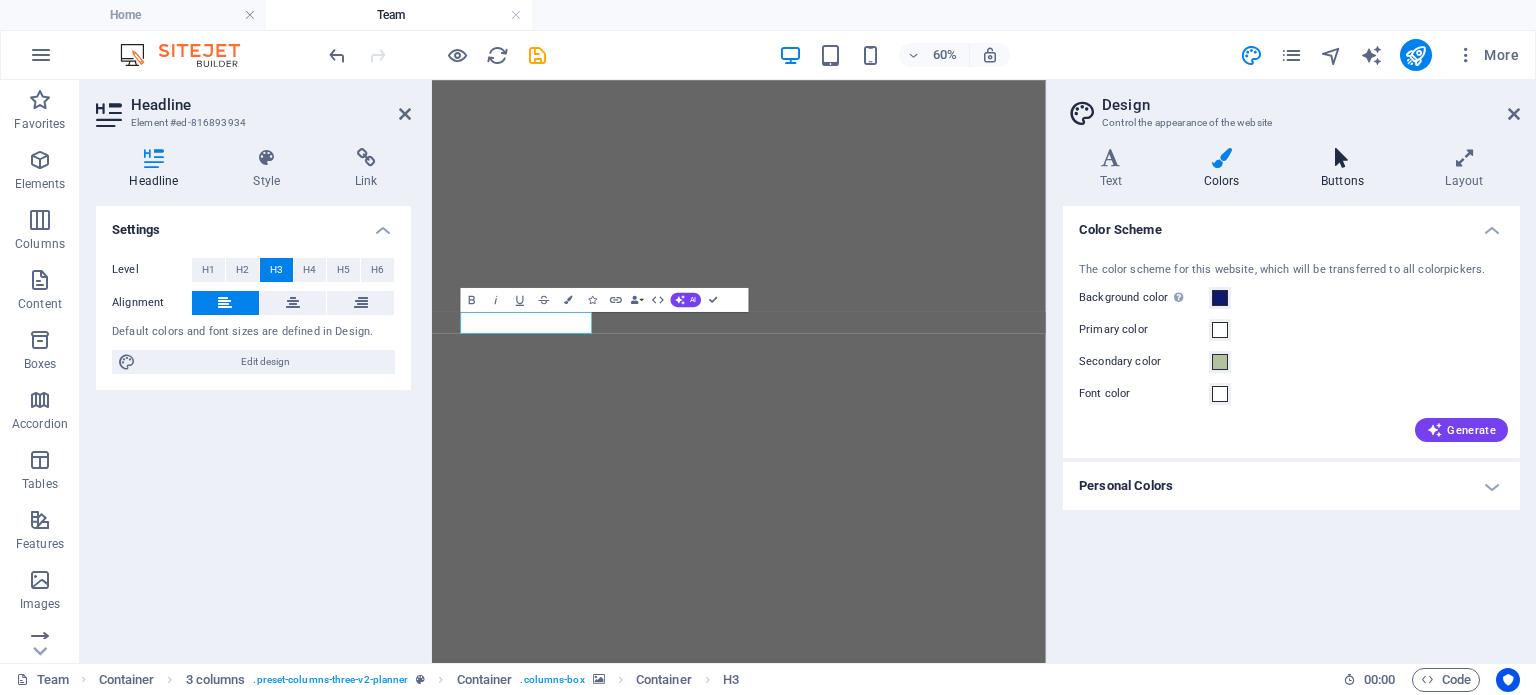 click on "Buttons" at bounding box center [1346, 169] 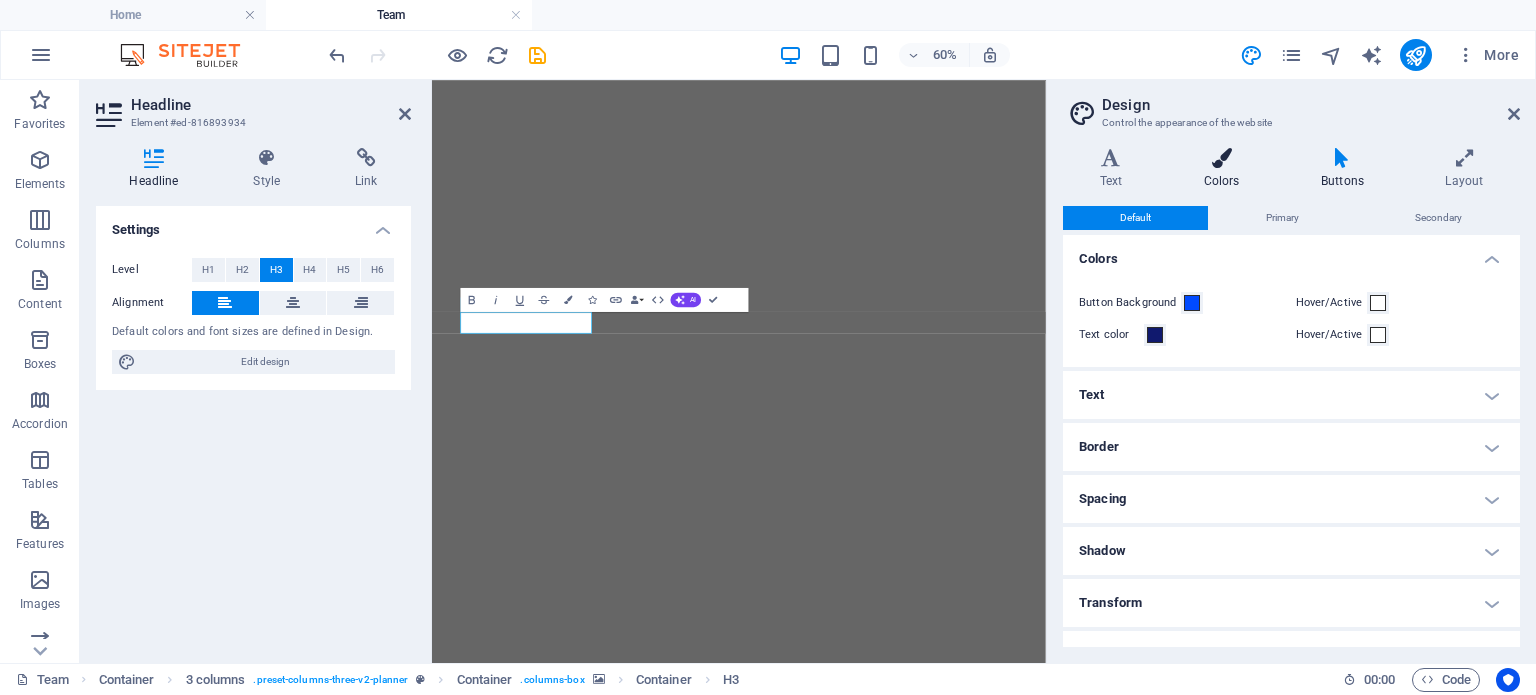 click on "Colors" at bounding box center (1225, 169) 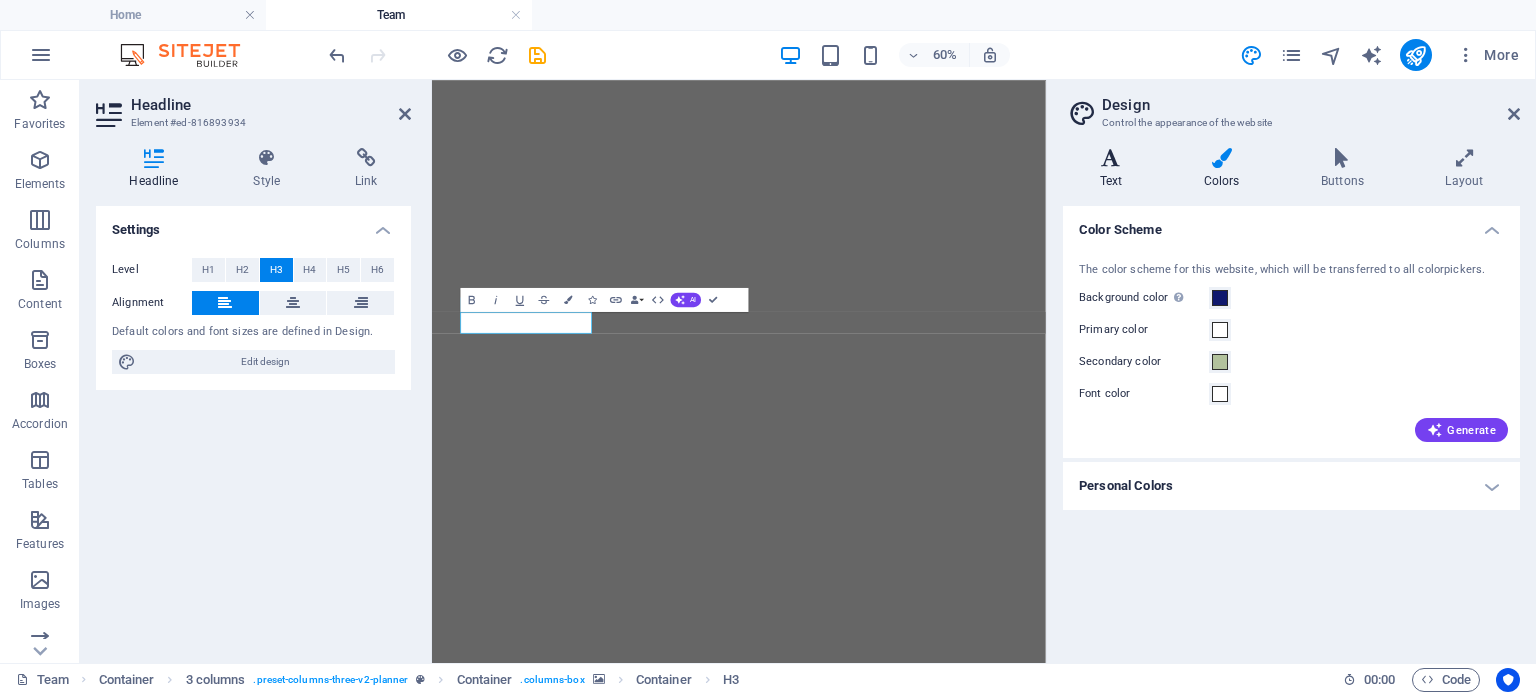 click on "Text" at bounding box center (1115, 169) 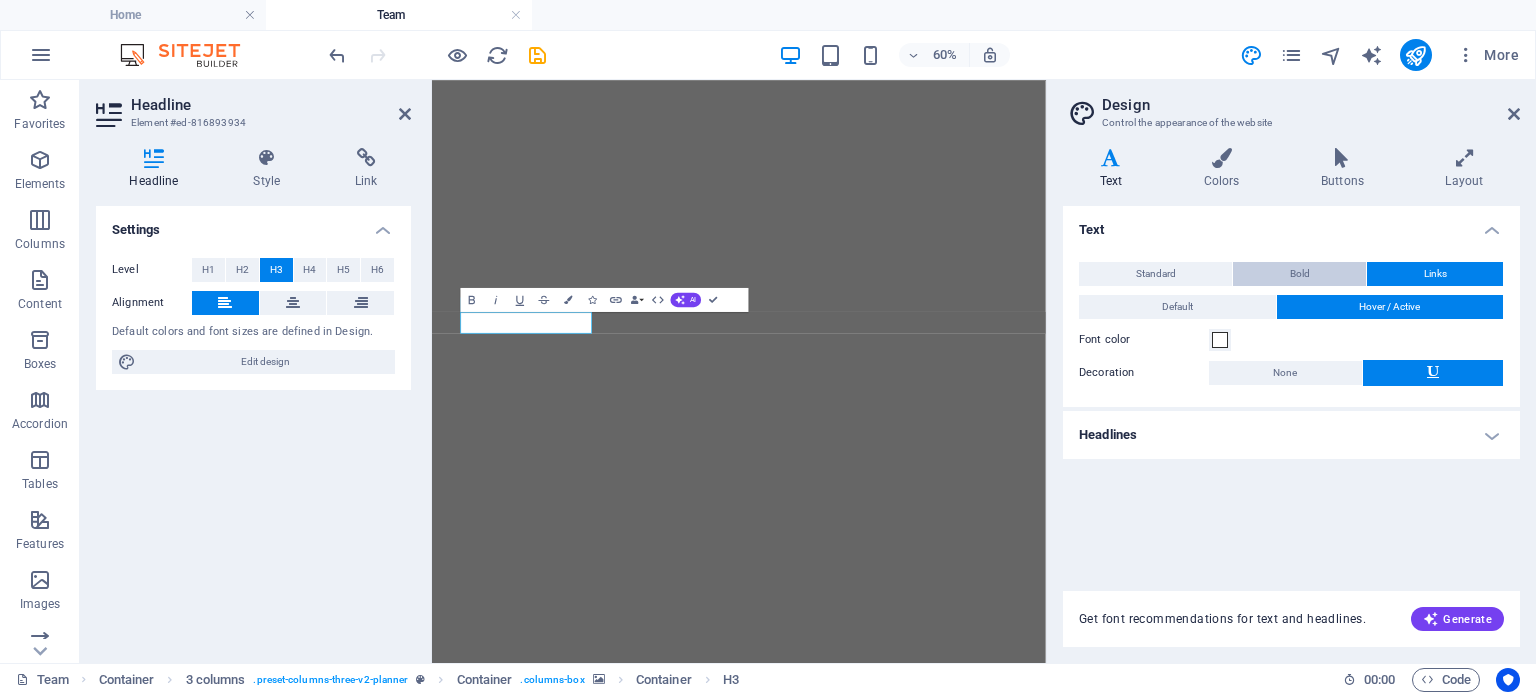 click on "Bold" at bounding box center [1299, 274] 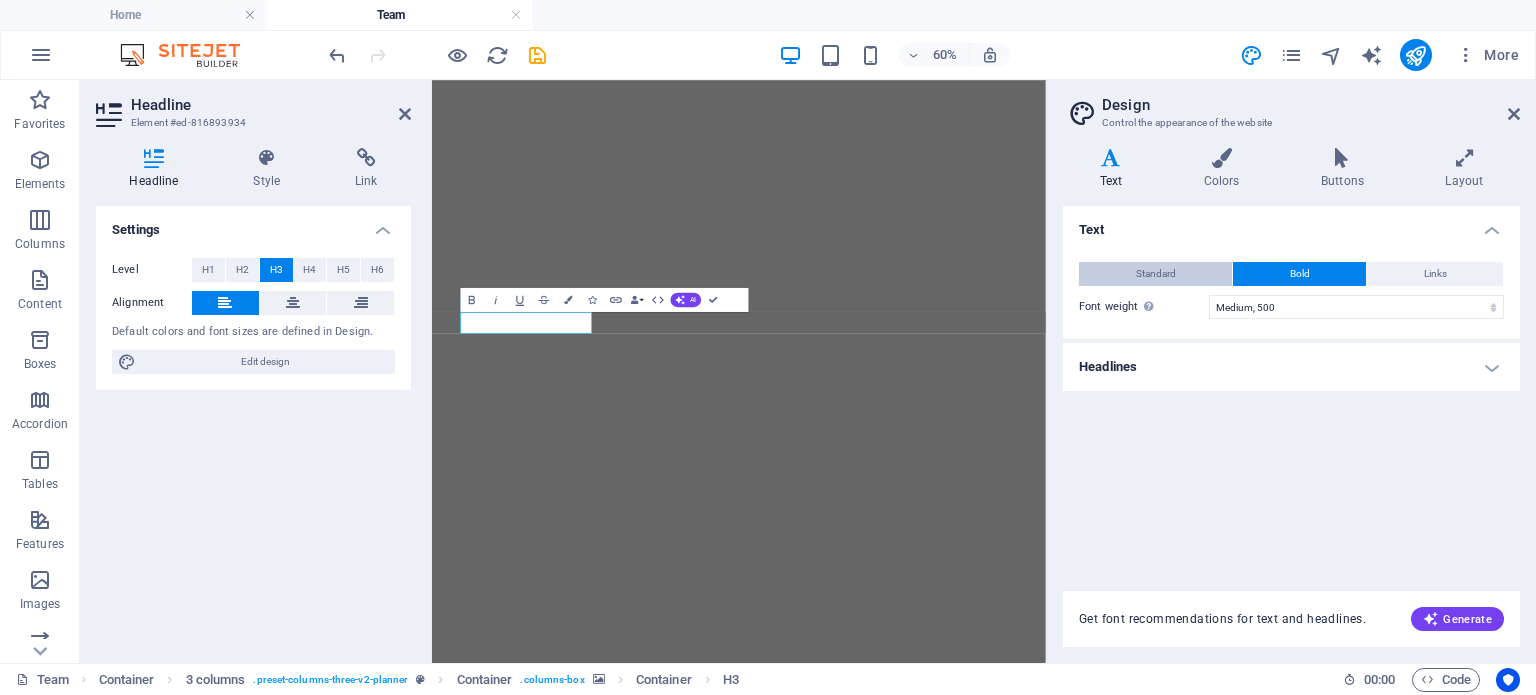 click on "Standard" at bounding box center (1156, 274) 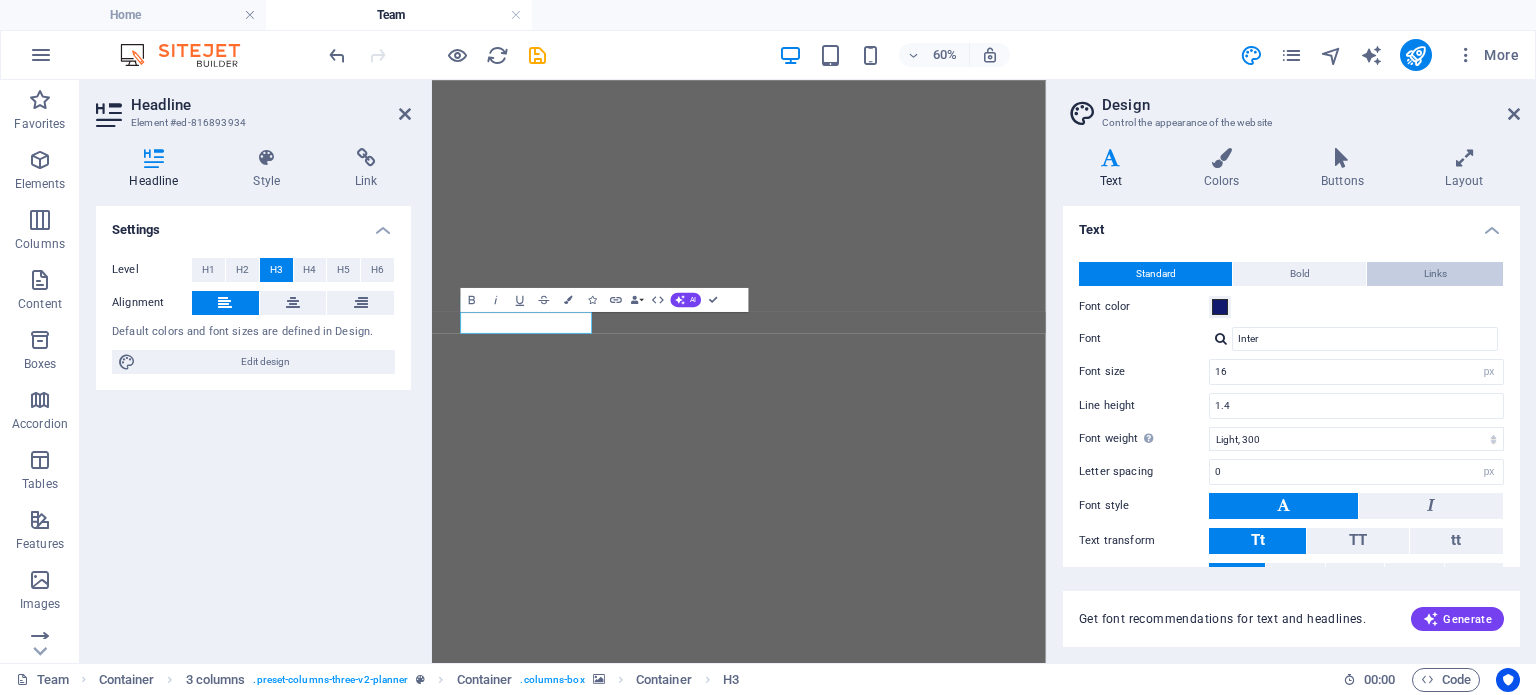 click on "Links" at bounding box center [1435, 274] 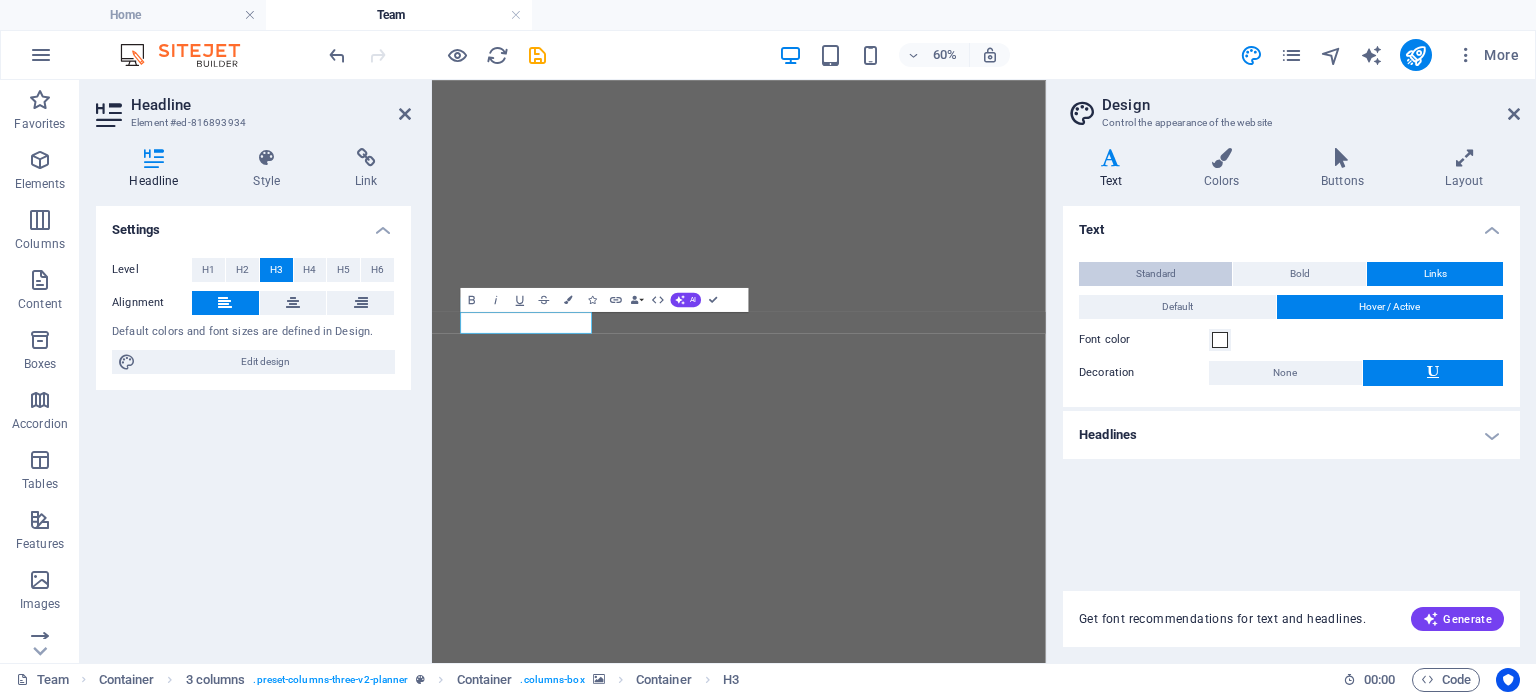 click on "Standard" at bounding box center [1155, 274] 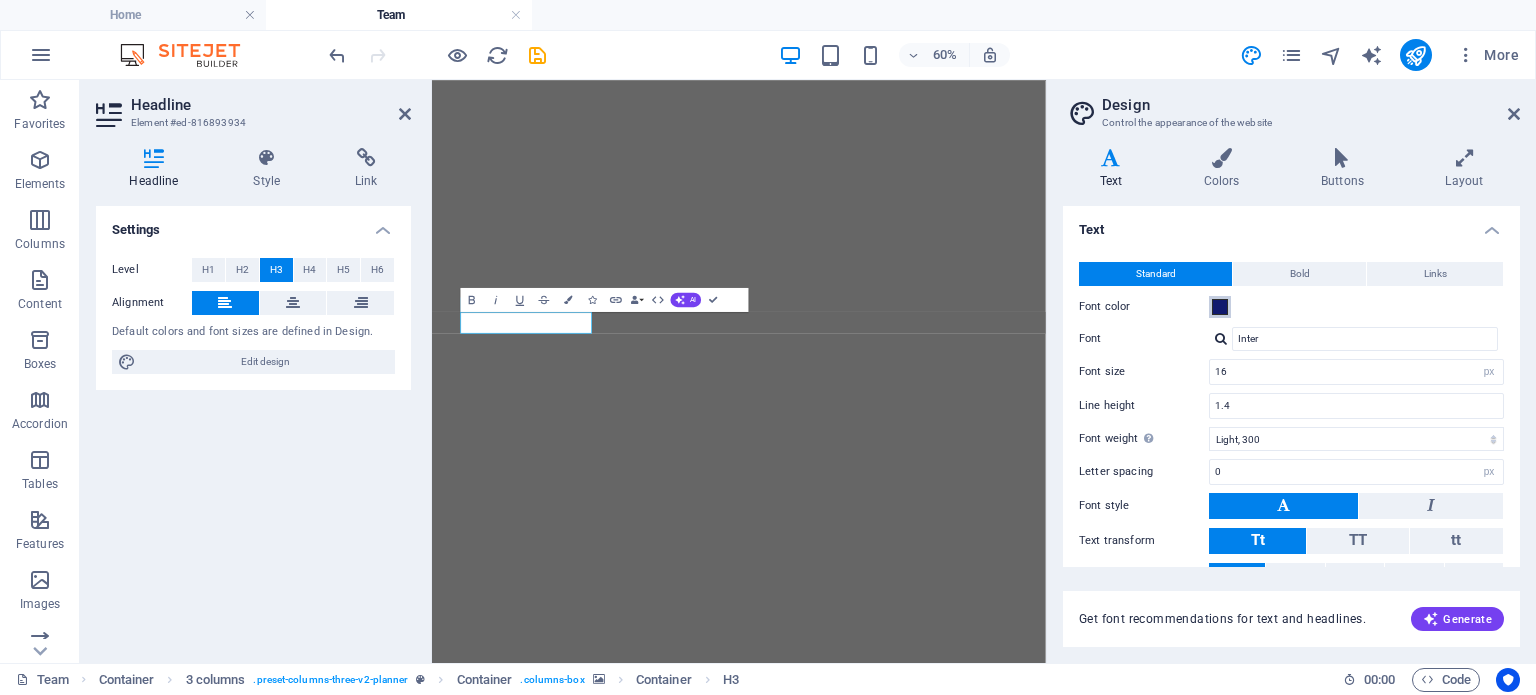 click at bounding box center [1220, 307] 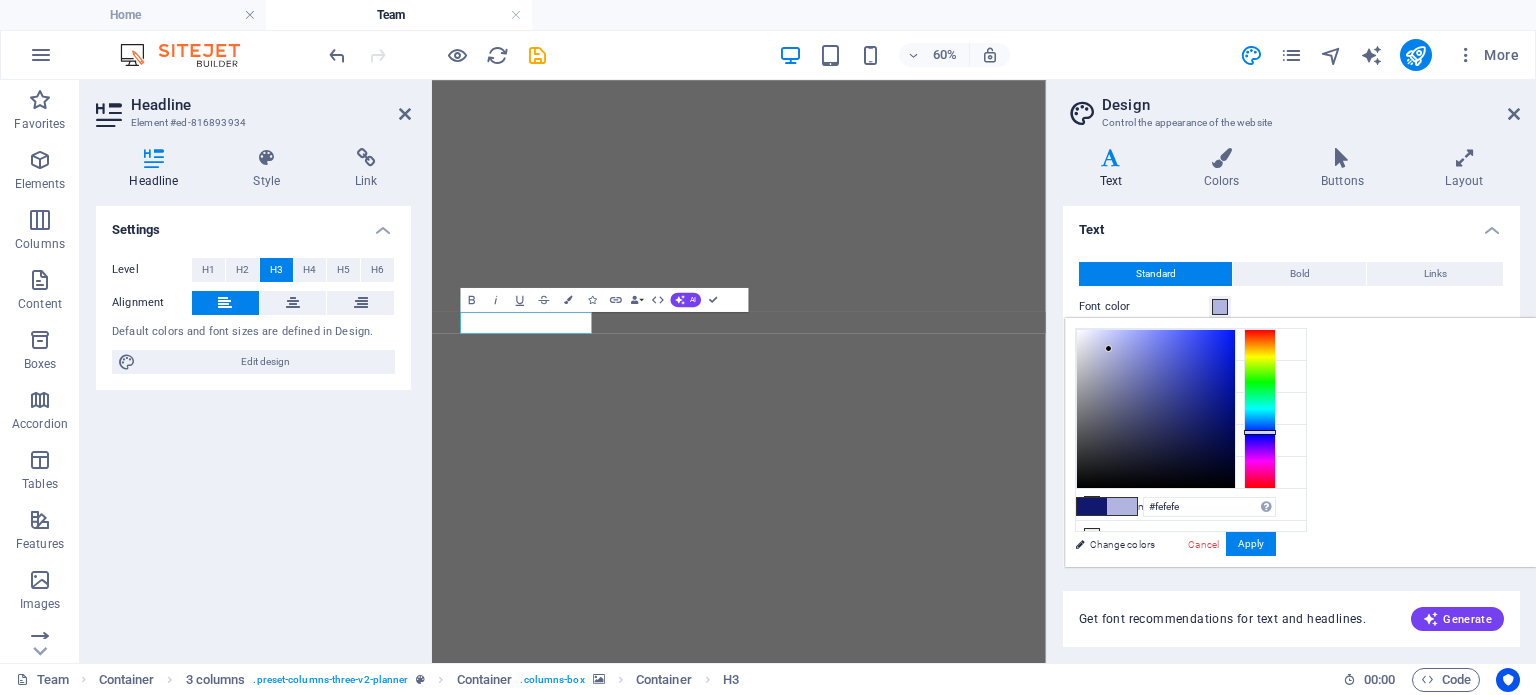 type on "#ffffff" 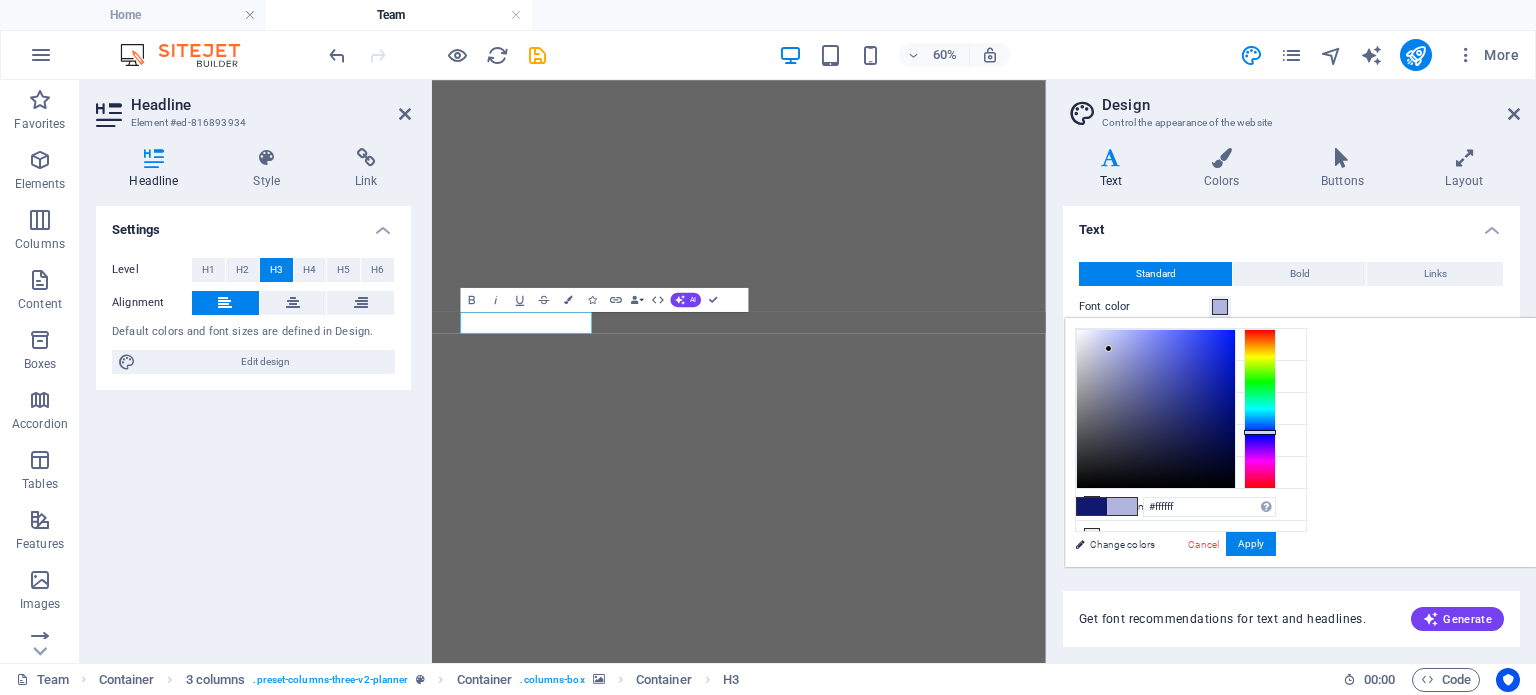 drag, startPoint x: 1359, startPoint y: 348, endPoint x: 1220, endPoint y: 269, distance: 159.88121 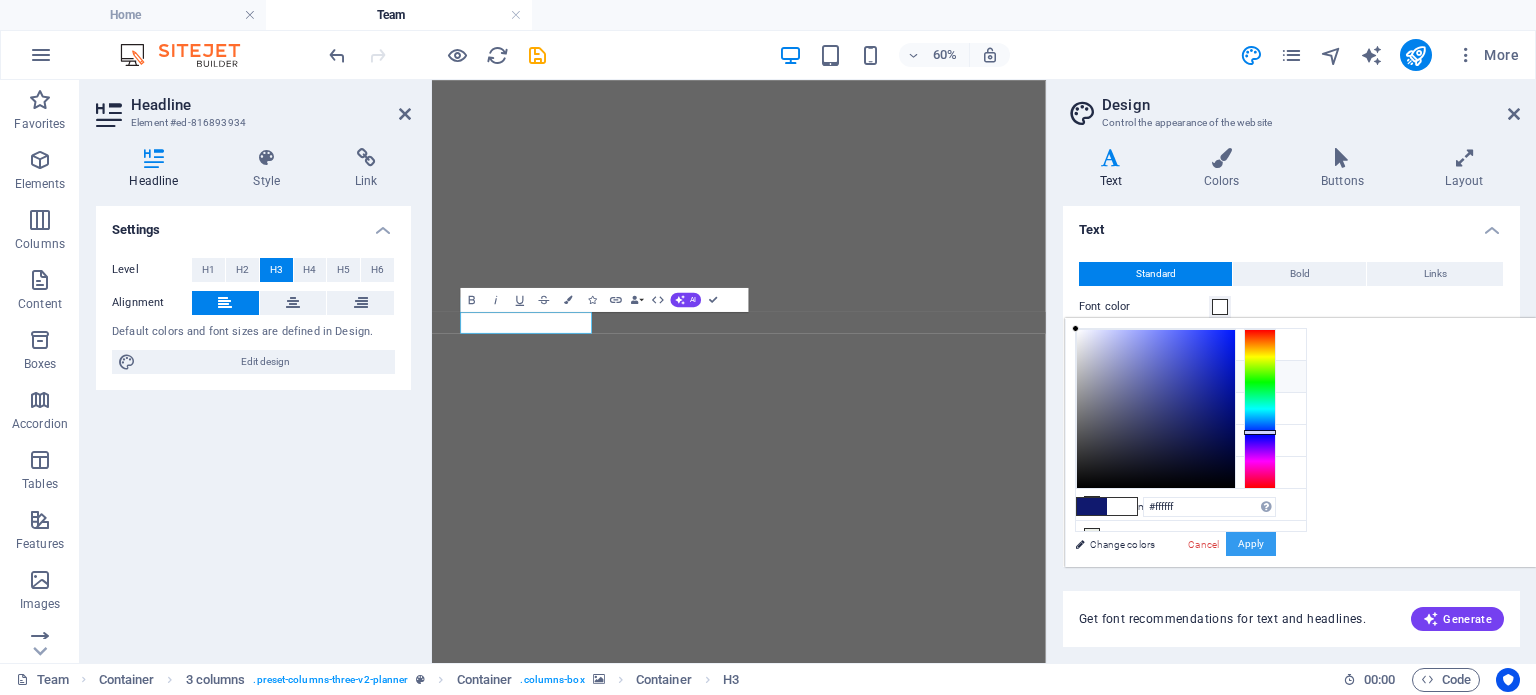 click on "Apply" at bounding box center [1251, 544] 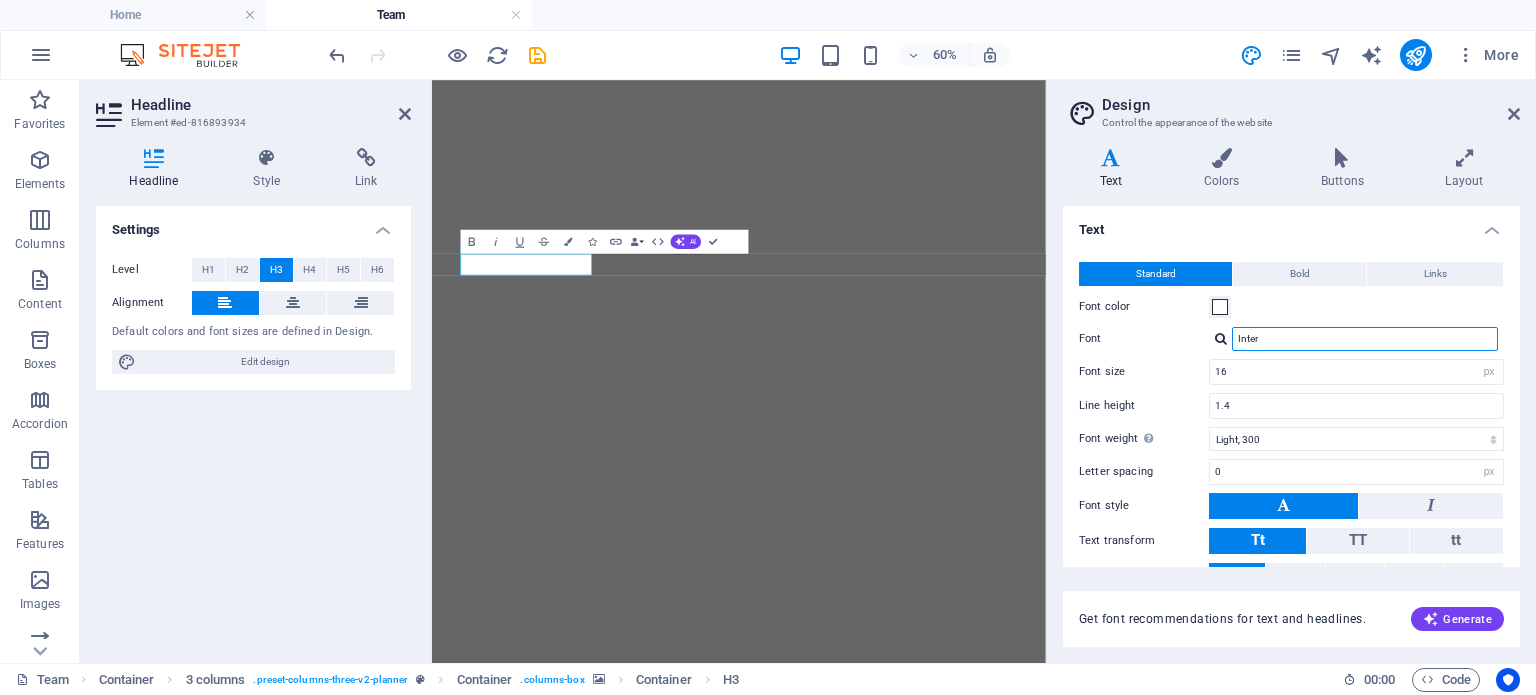 click on "Inter" at bounding box center [1365, 339] 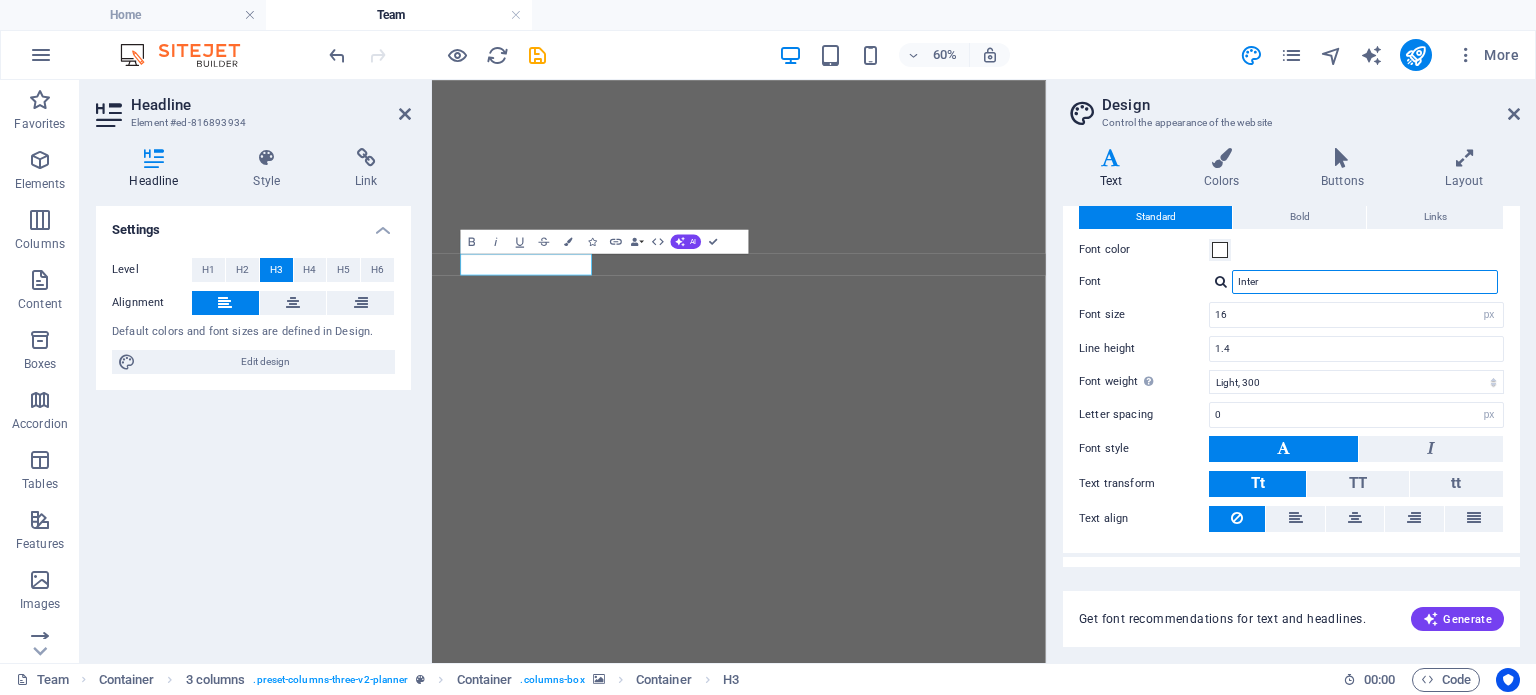scroll, scrollTop: 0, scrollLeft: 0, axis: both 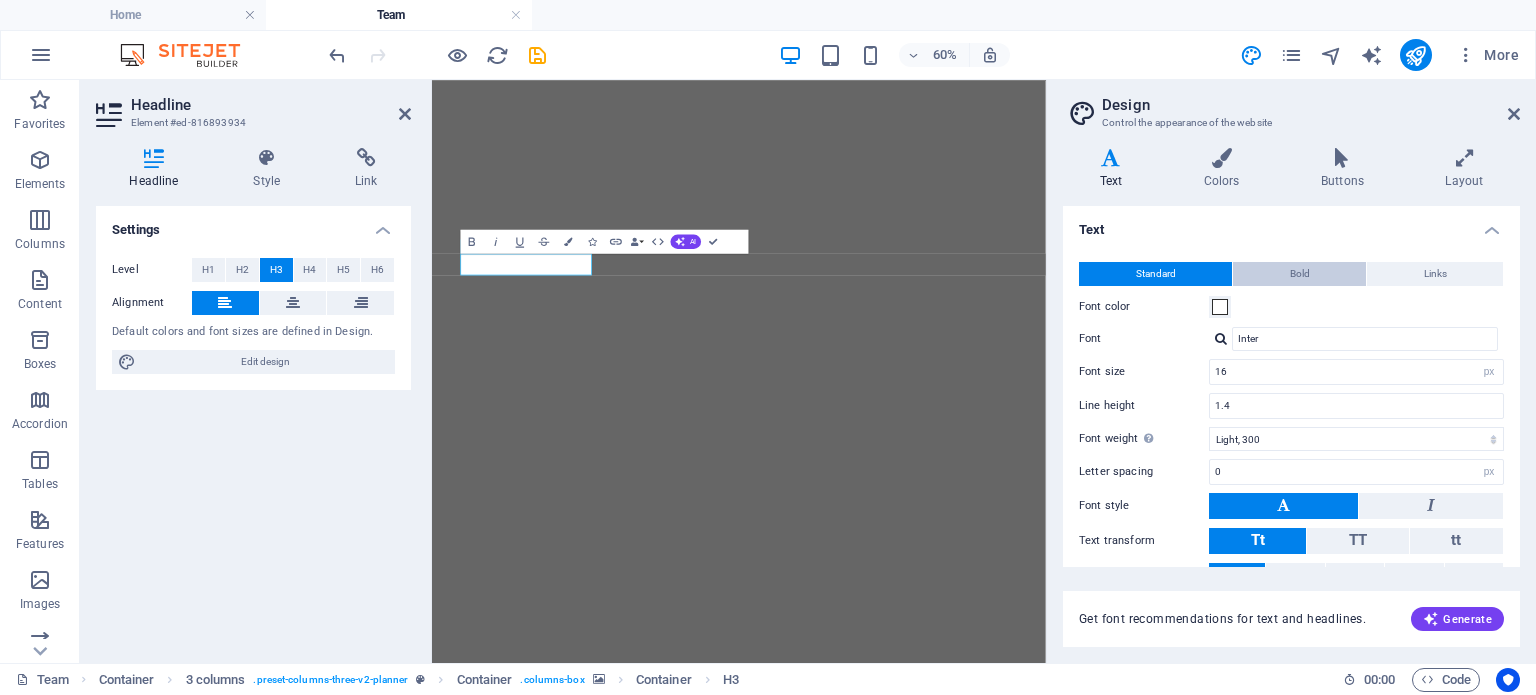click on "Bold" at bounding box center [1299, 274] 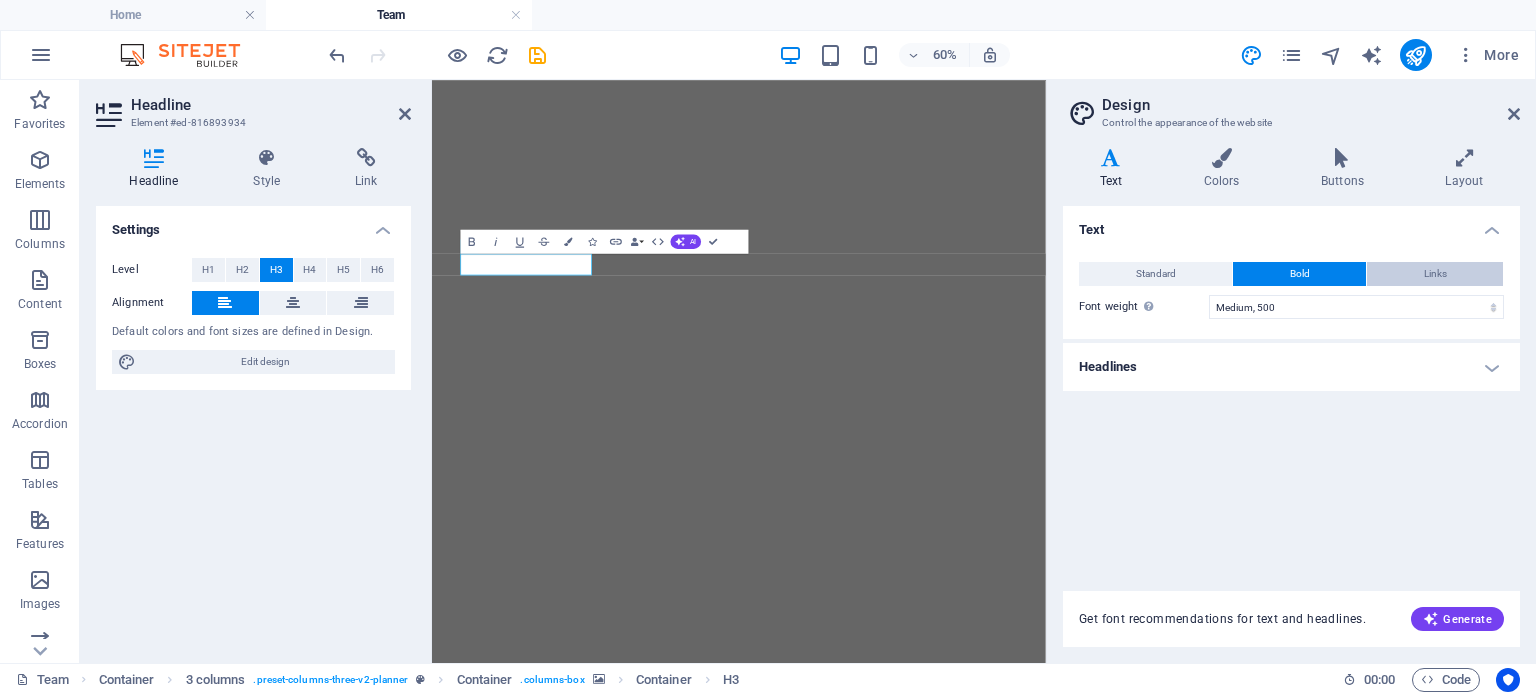 click on "Links" at bounding box center (1435, 274) 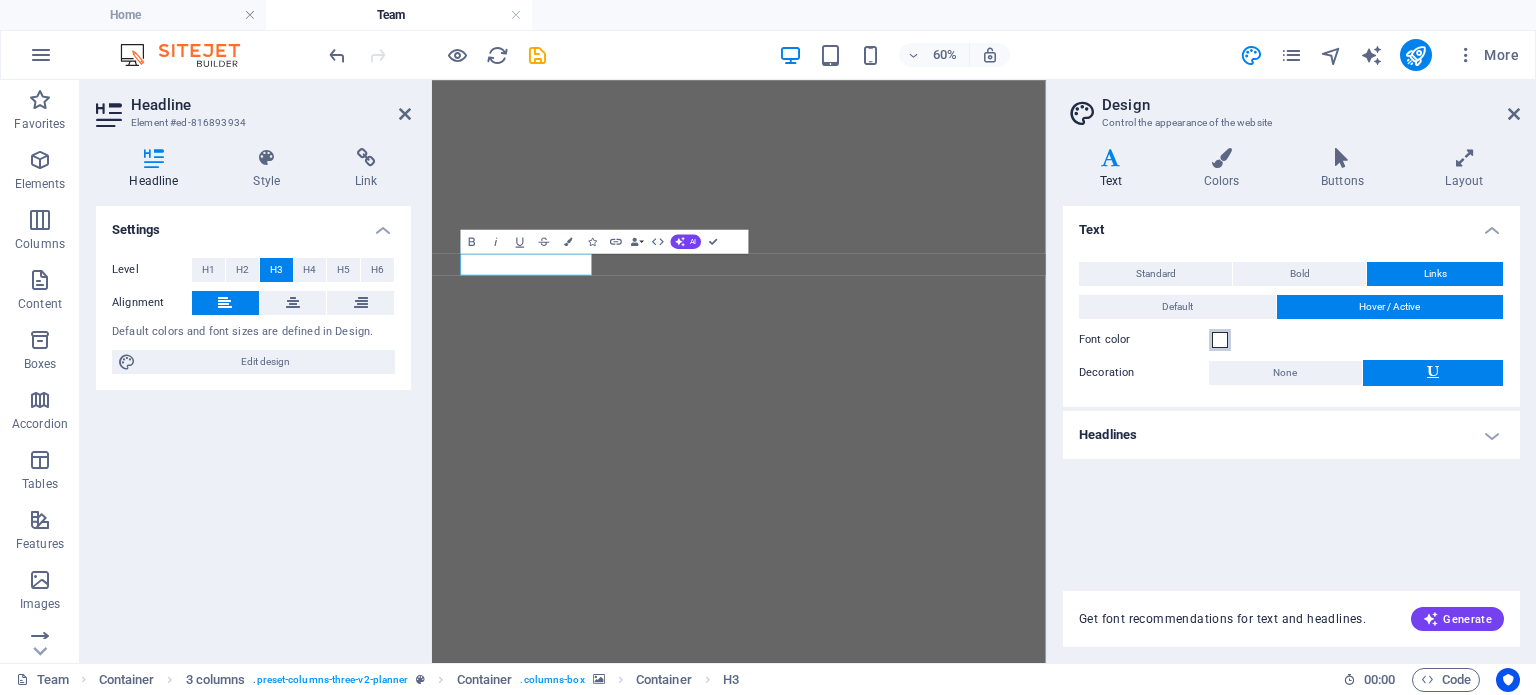 click at bounding box center [1220, 340] 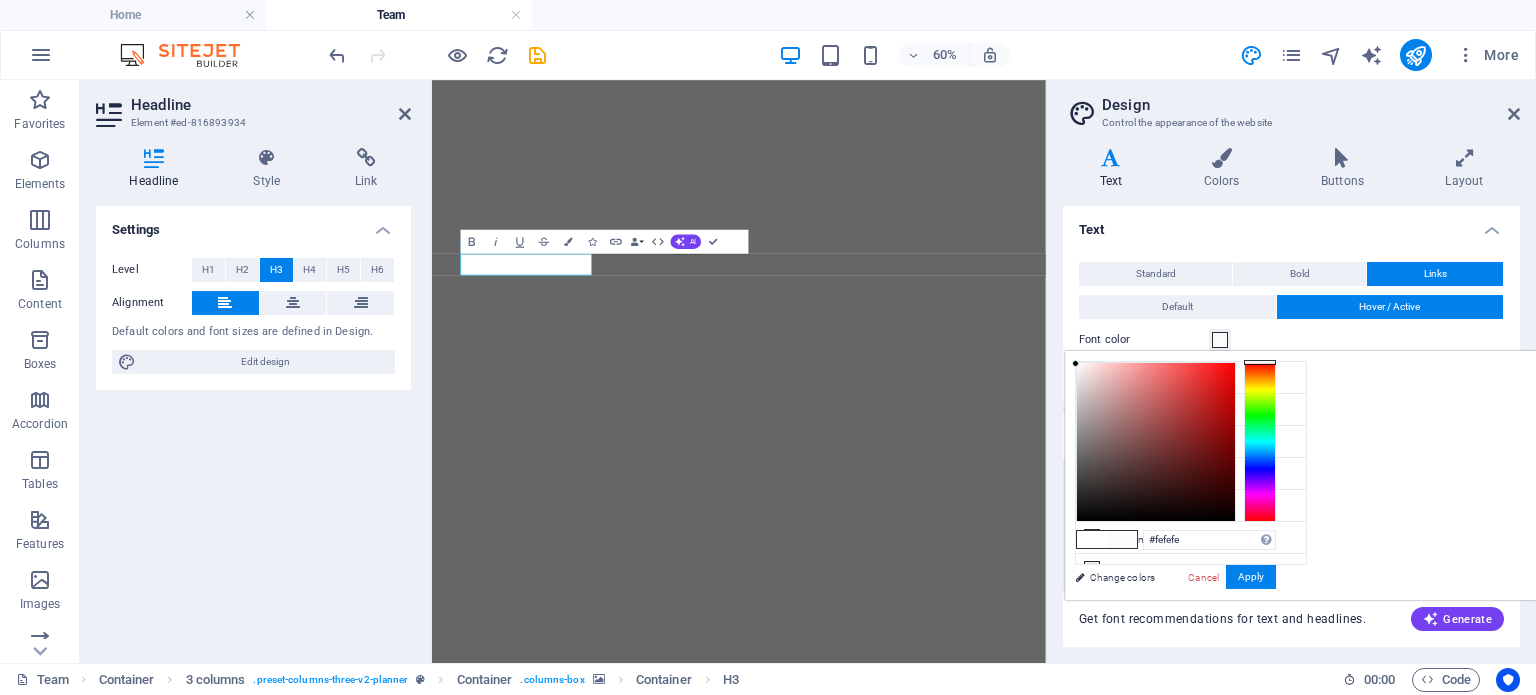type on "#ffffff" 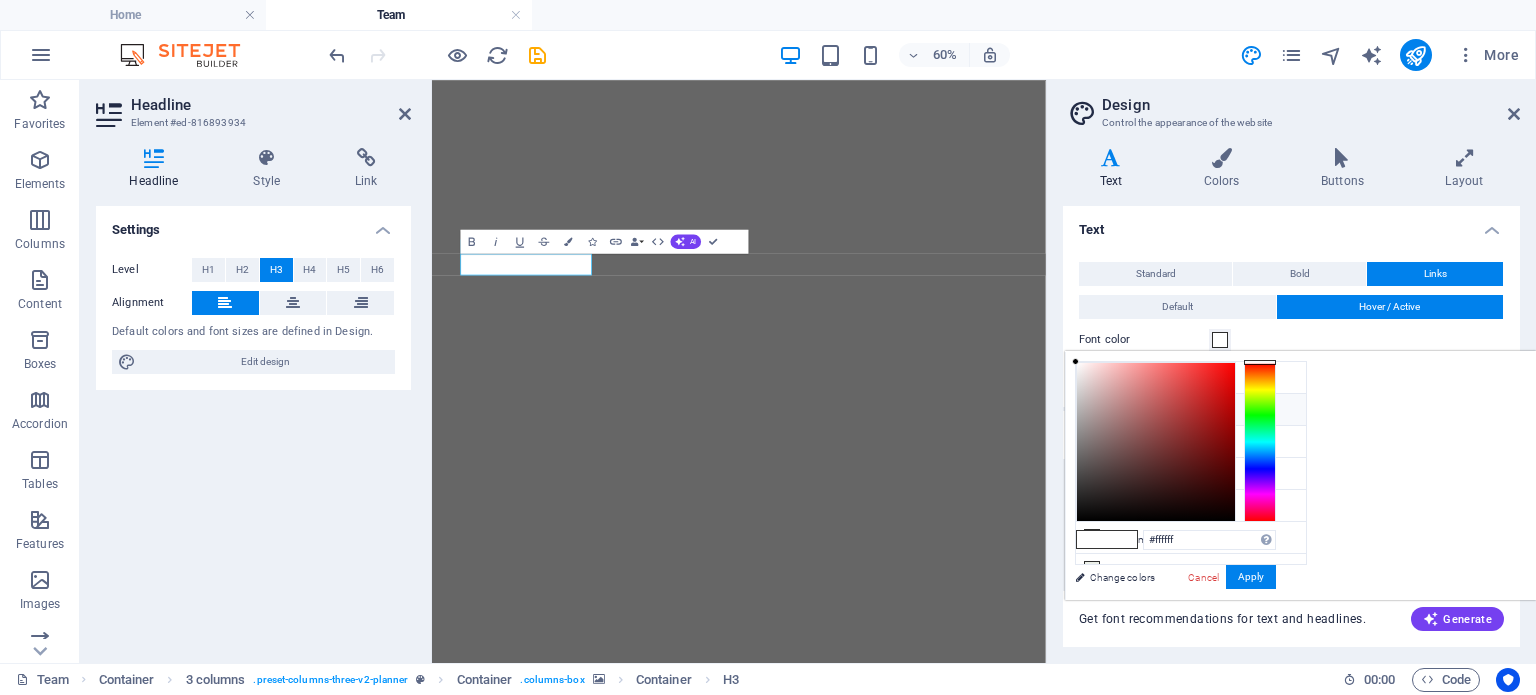 drag, startPoint x: 1344, startPoint y: 391, endPoint x: 1264, endPoint y: 330, distance: 100.60318 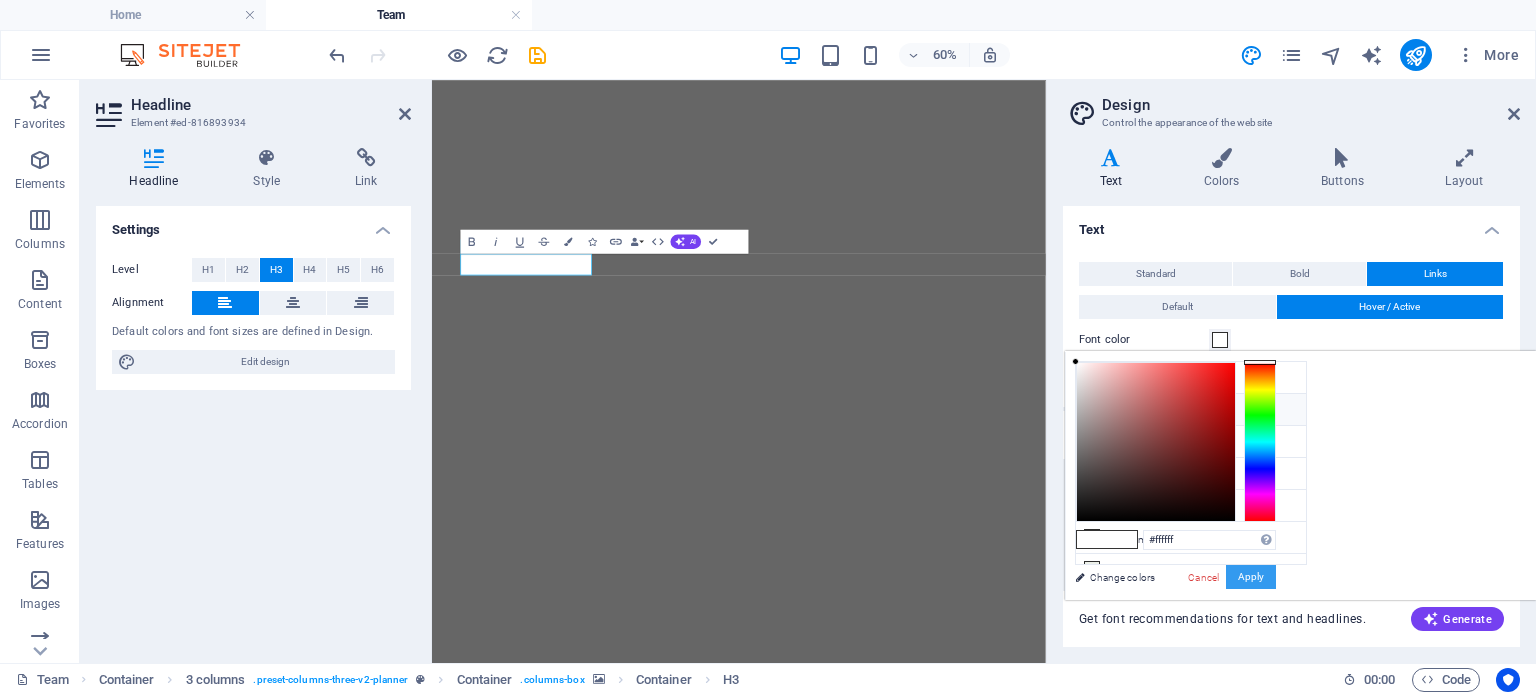click on "Apply" at bounding box center (1251, 577) 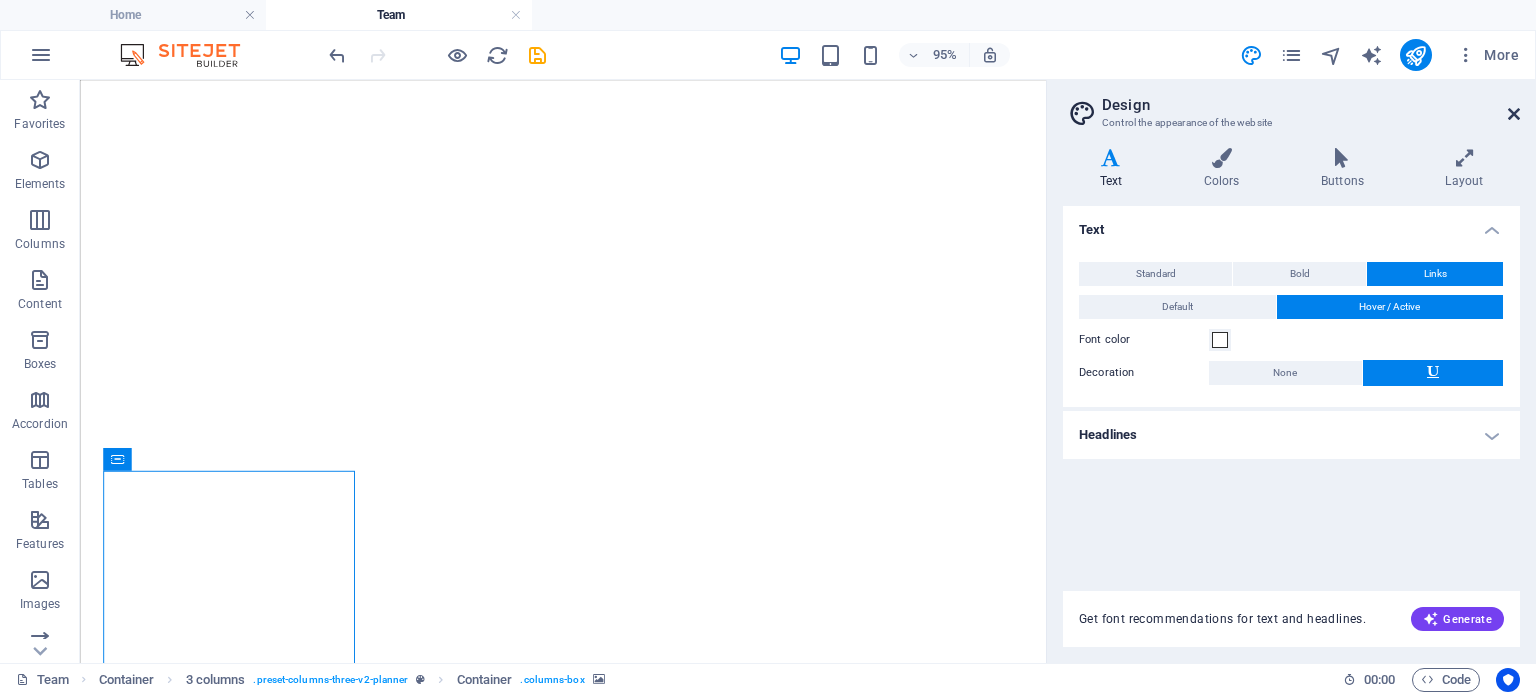 click at bounding box center [1514, 114] 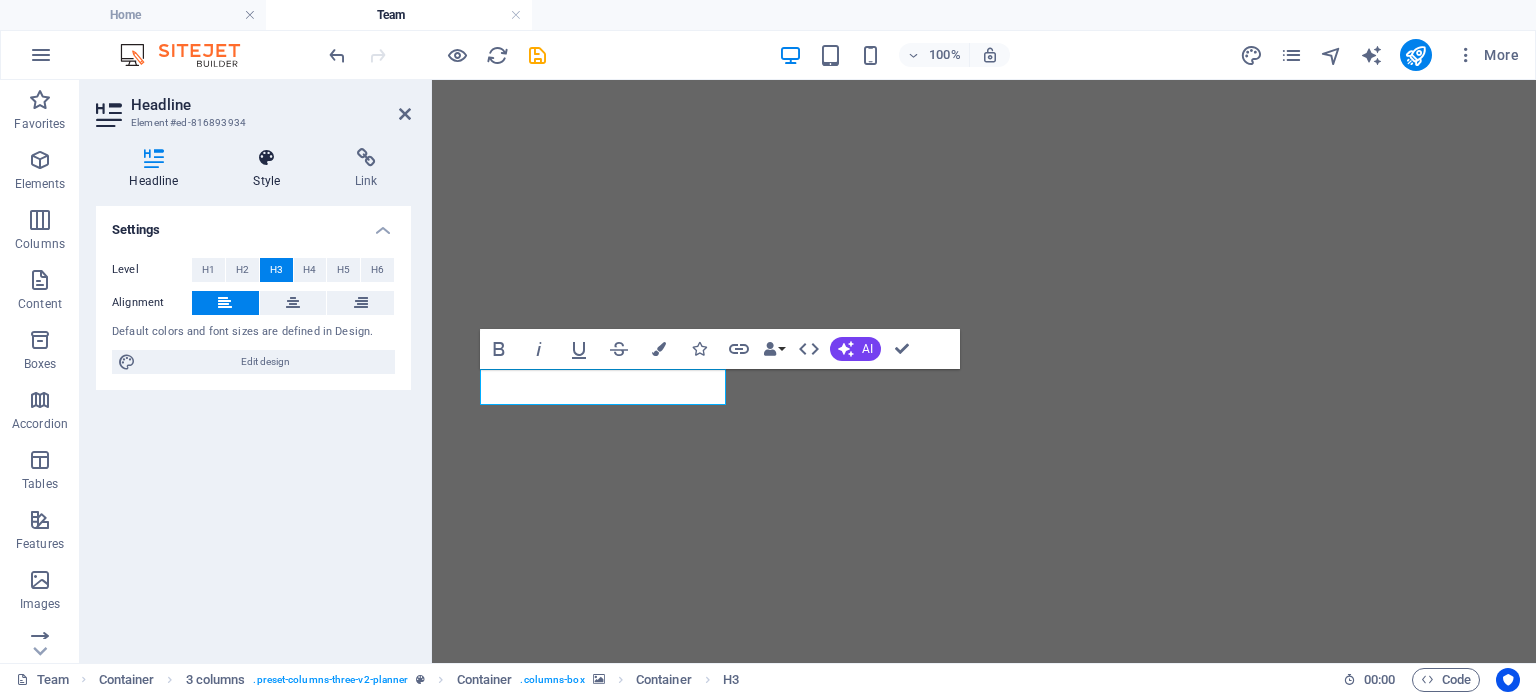 click on "Style" at bounding box center [271, 169] 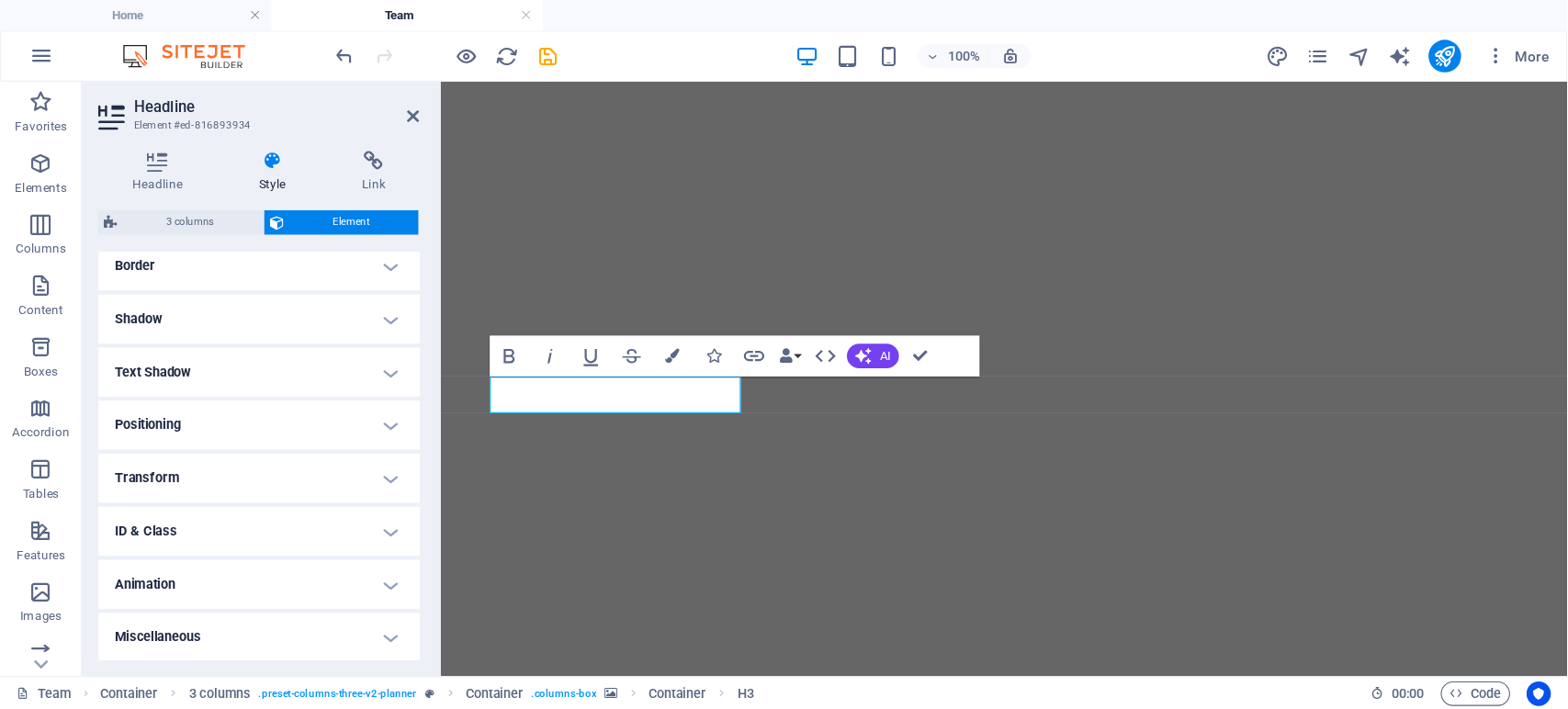 scroll, scrollTop: 0, scrollLeft: 0, axis: both 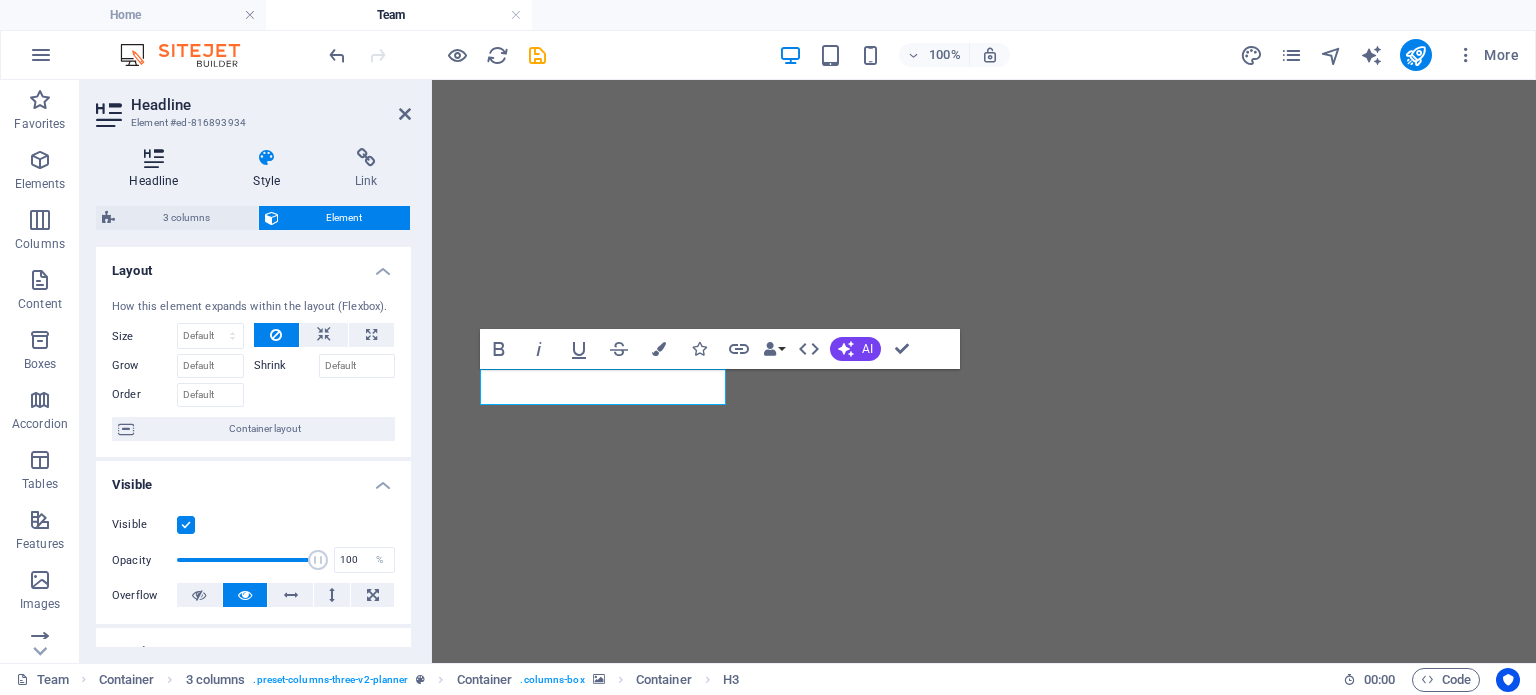 click on "Headline" at bounding box center [158, 169] 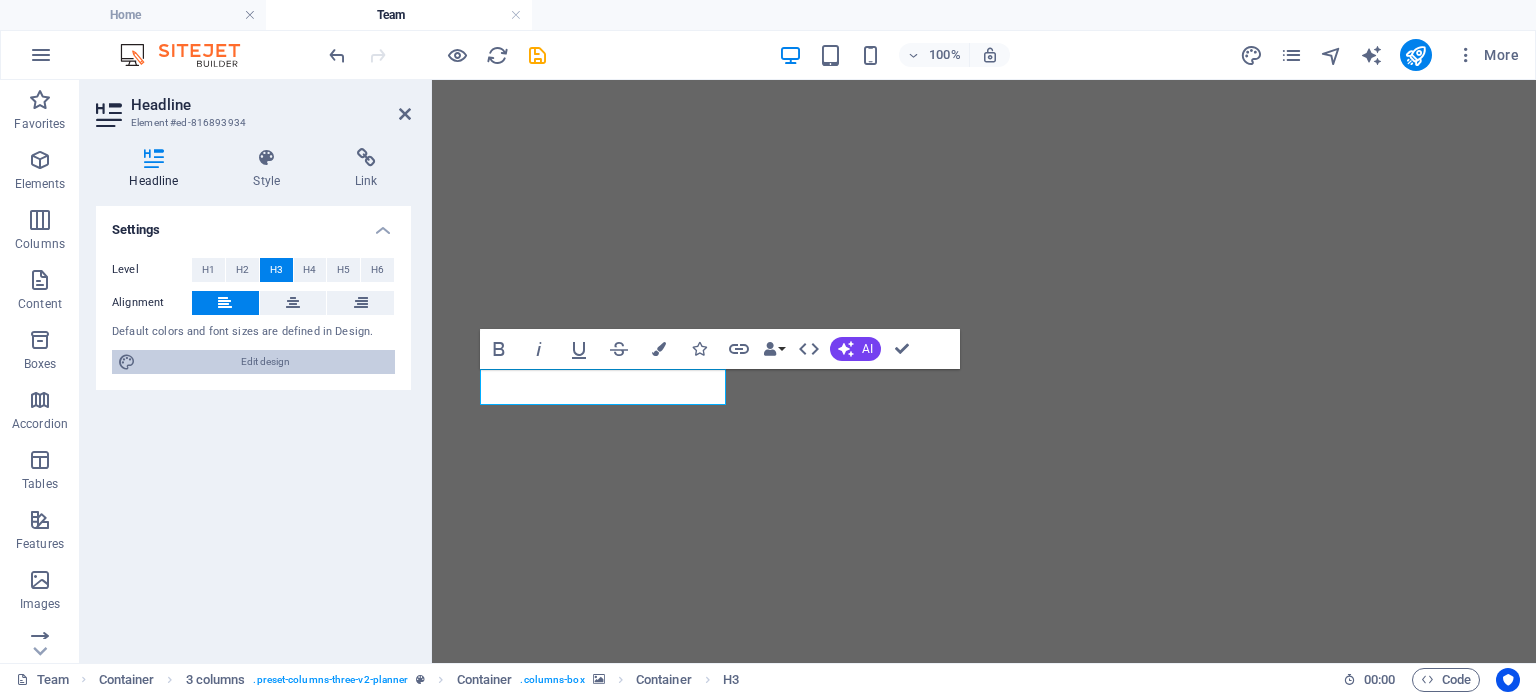 click on "Edit design" at bounding box center (265, 362) 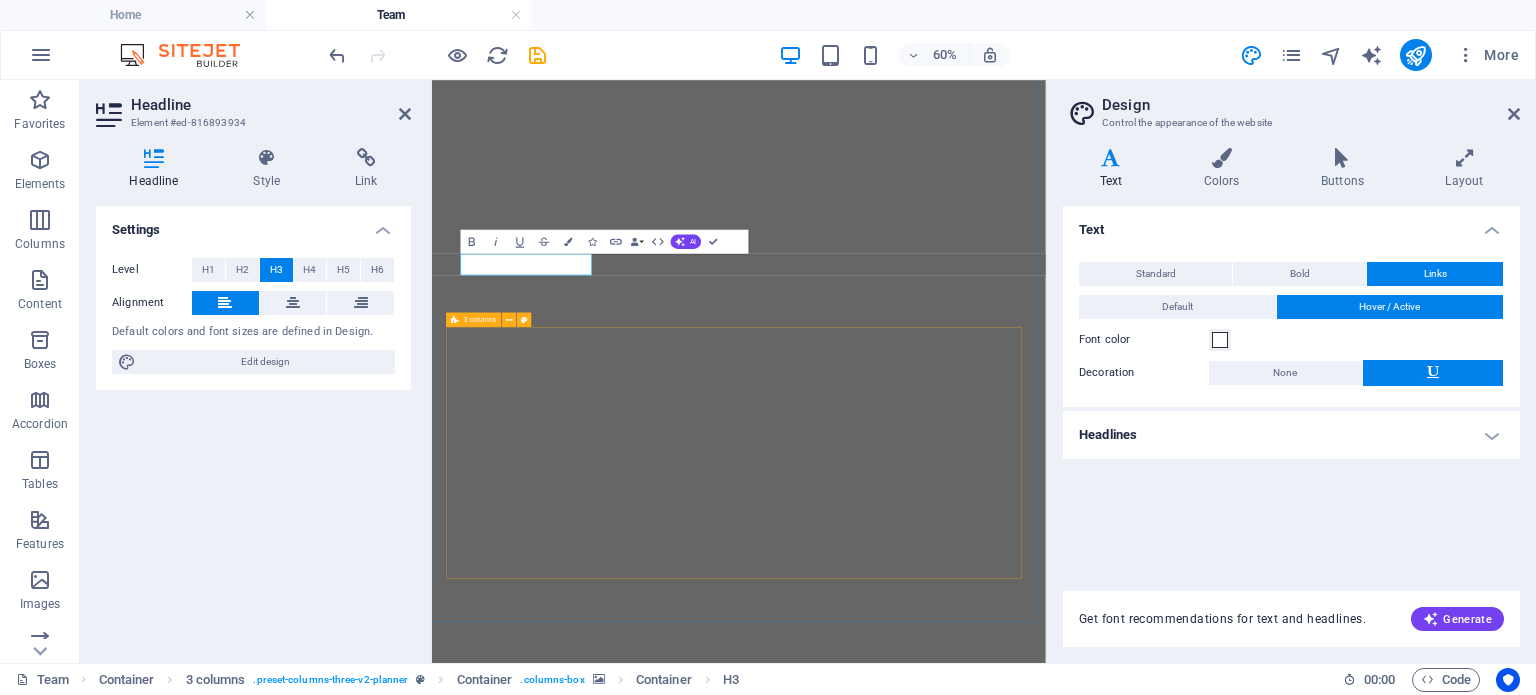 click on "Text  Colors  Buttons  Layout Text Standard Bold Links Font color Font Inter Font size 16 rem px Line height 1.4 Font weight To display the font weight correctly, it may need to be enabled.  Manage Fonts Thin, 100 Extra-light, 200 Light, 300 Regular, 400 Medium, 500 Semi-bold, 600 Bold, 700 Extra-bold, 800 Black, 900 Letter spacing 0 rem px Font style Text transform Tt TT tt Text align Font weight To display the font weight correctly, it may need to be enabled.  Manage Fonts Thin, 100 Extra-light, 200 Light, 300 Regular, 400 Medium, 500 Semi-bold, 600 Bold, 700 Extra-bold, 800 Black, 900 Default Hover / Active Font color Font color Decoration None Decoration None Transition duration 0.3 s Transition function Ease Ease In Ease Out Ease In/Ease Out Linear Headlines All H1 / Textlogo H2 H3 H4 H5 H6 Font color Font Dancing Script Line height 1.2 Font weight To display the font weight correctly, it may need to be enabled.  Manage Fonts Thin, 100 Extra-light, 200 Light, 300 Regular, 400 Medium, 500 Semi-bold, 600" at bounding box center [1291, 397] 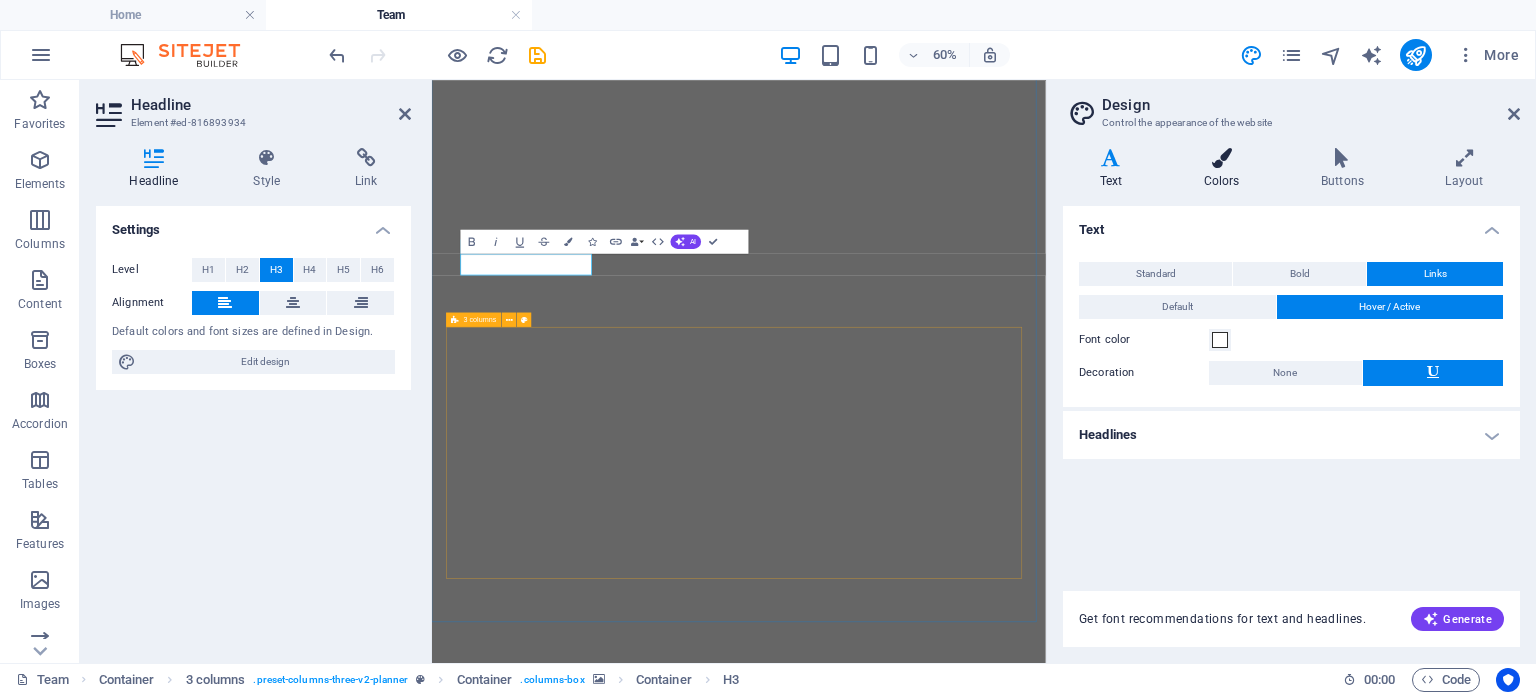 click on "Colors" at bounding box center (1225, 169) 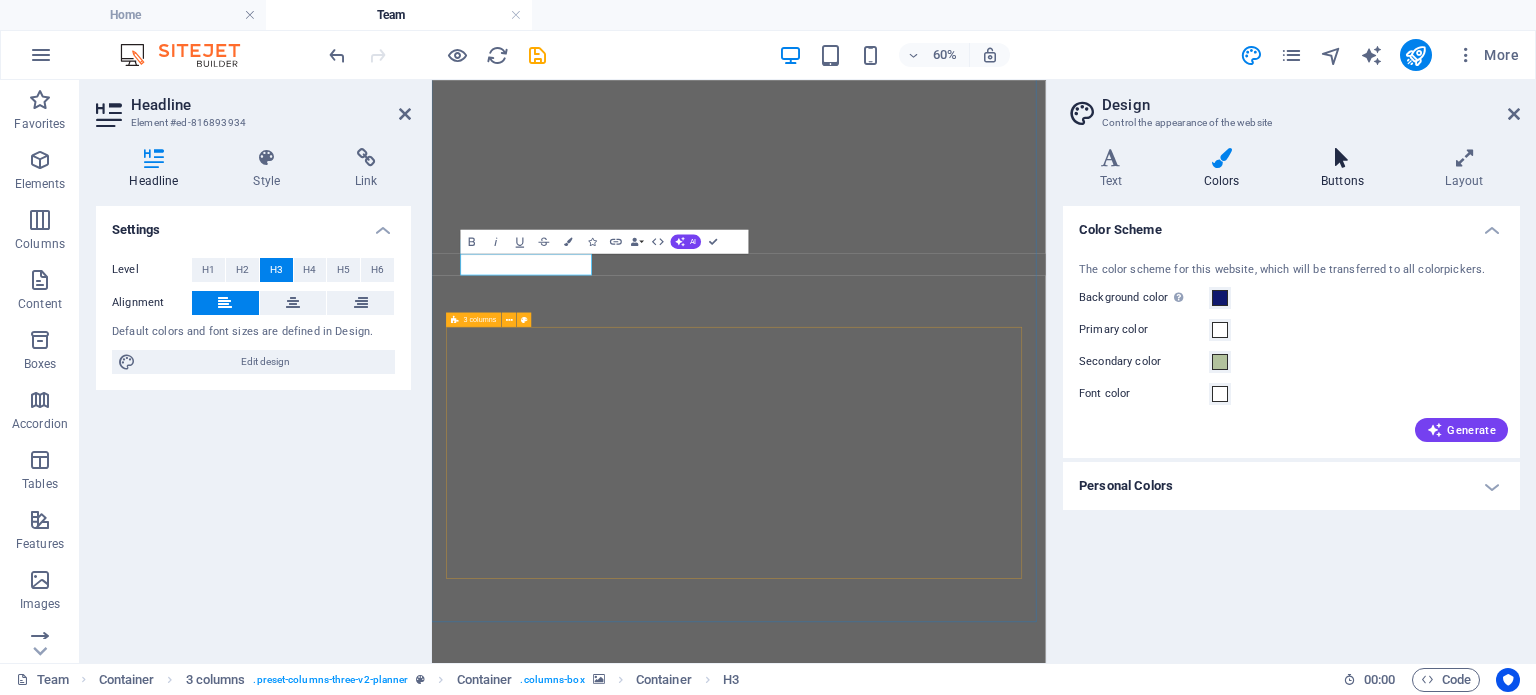 click on "Buttons" at bounding box center (1346, 169) 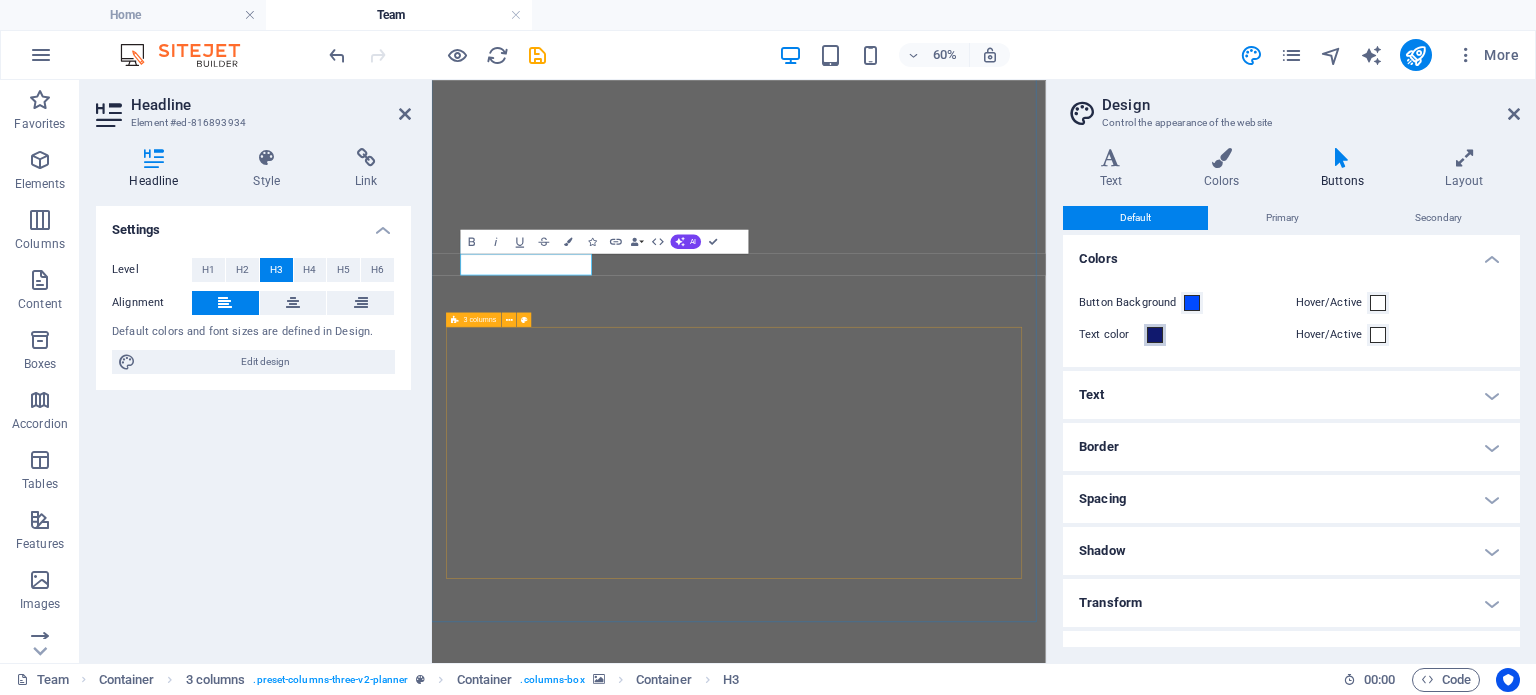 click at bounding box center [1155, 335] 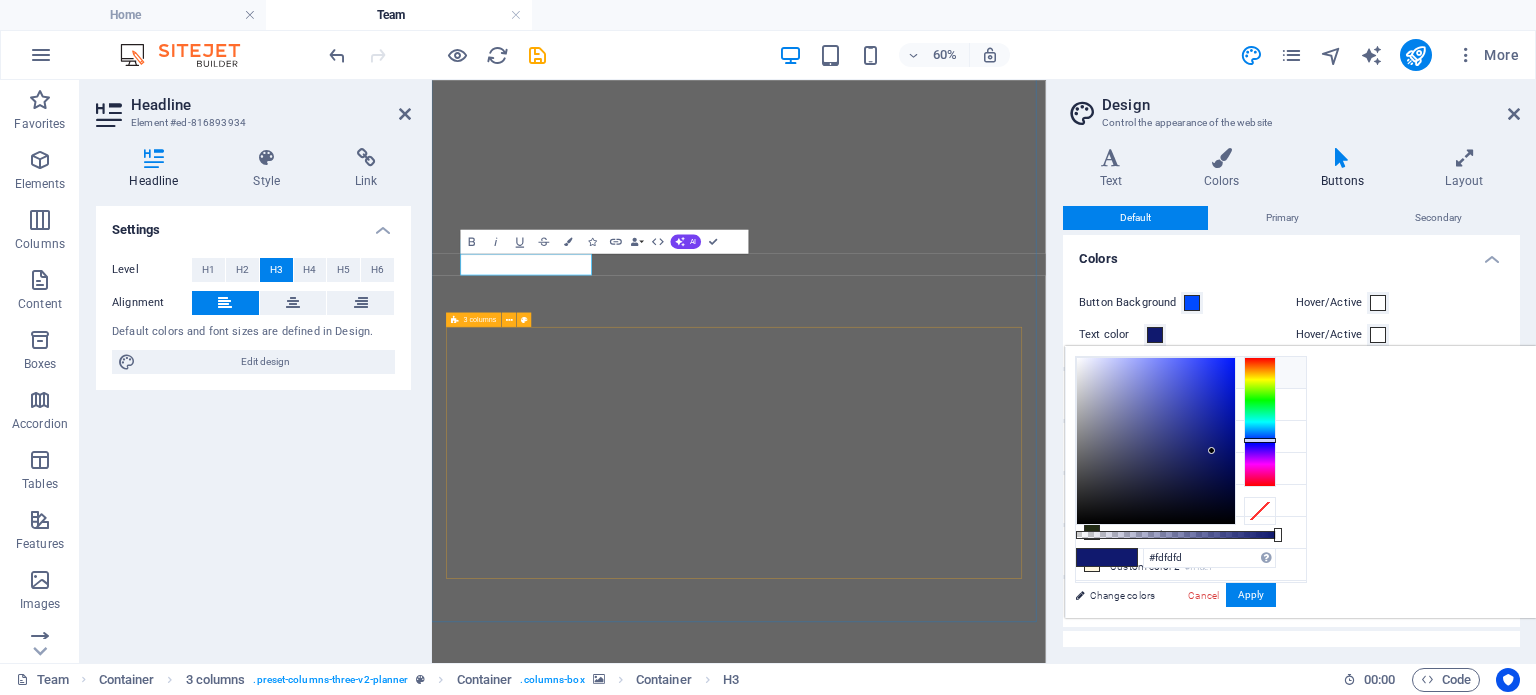 type on "#ffffff" 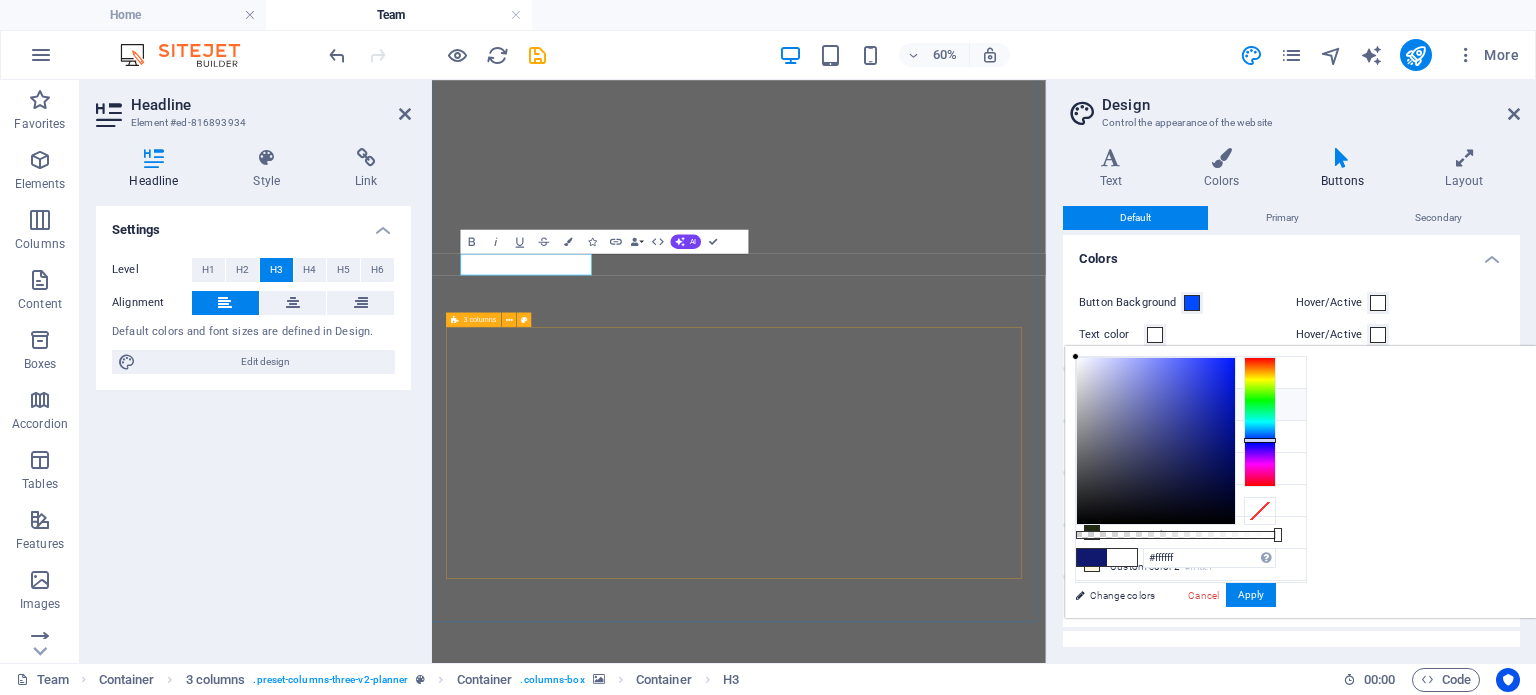 drag, startPoint x: 1338, startPoint y: 365, endPoint x: 1272, endPoint y: 336, distance: 72.09022 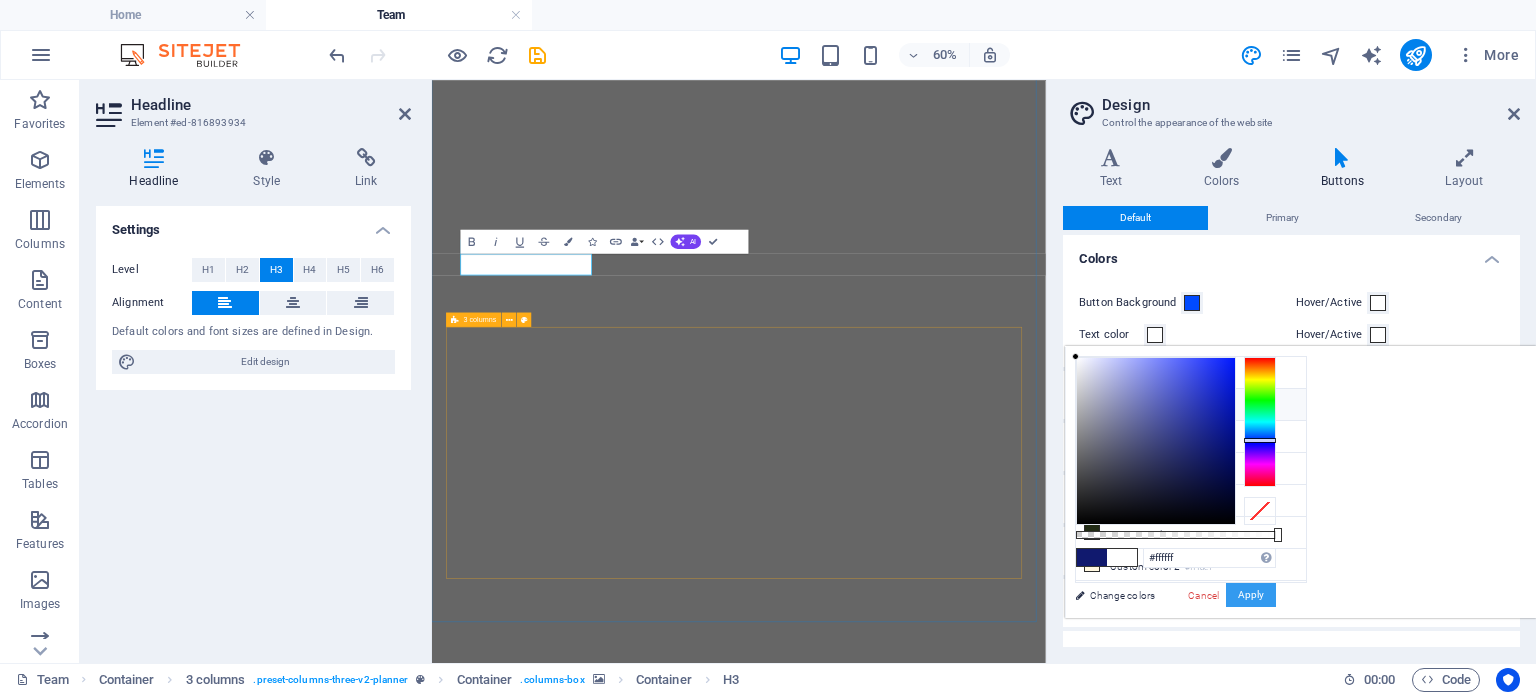 click on "Apply" at bounding box center [1251, 595] 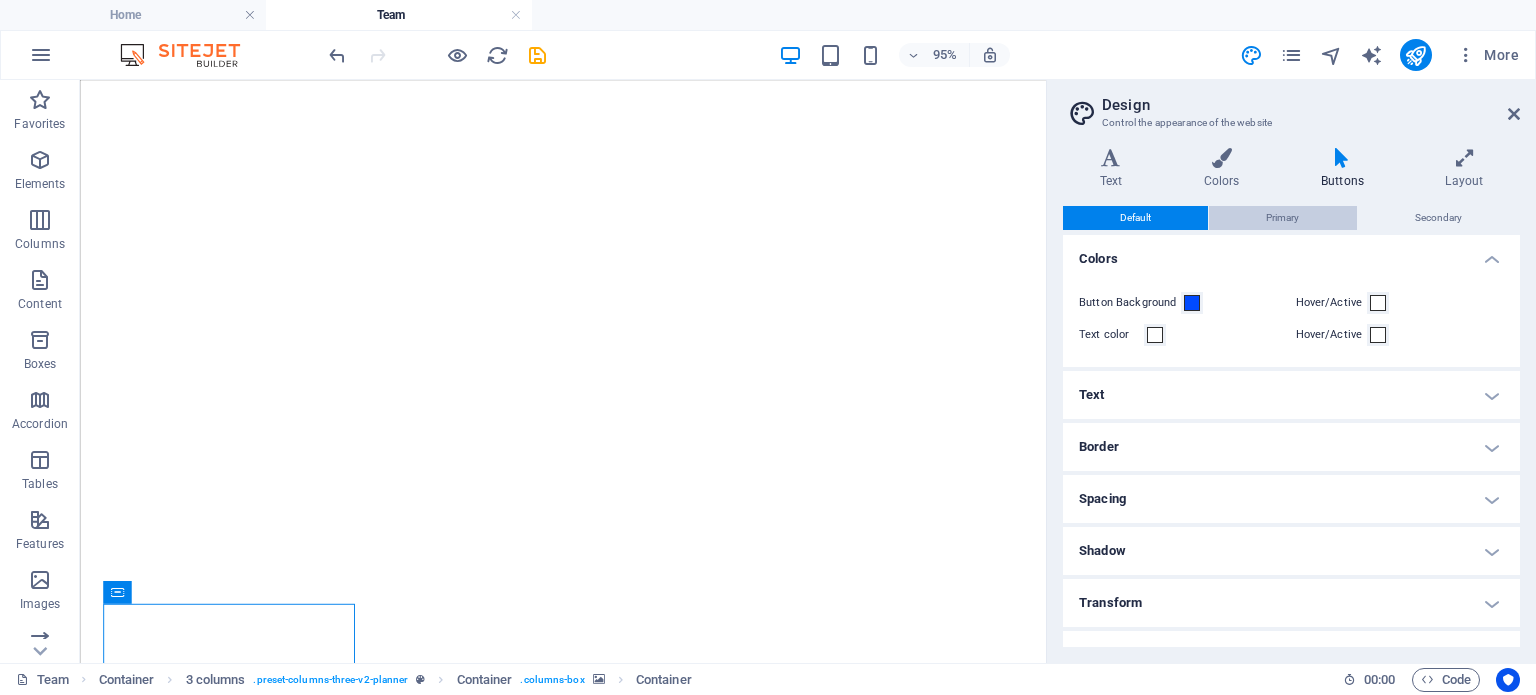click on "Primary" at bounding box center [1282, 218] 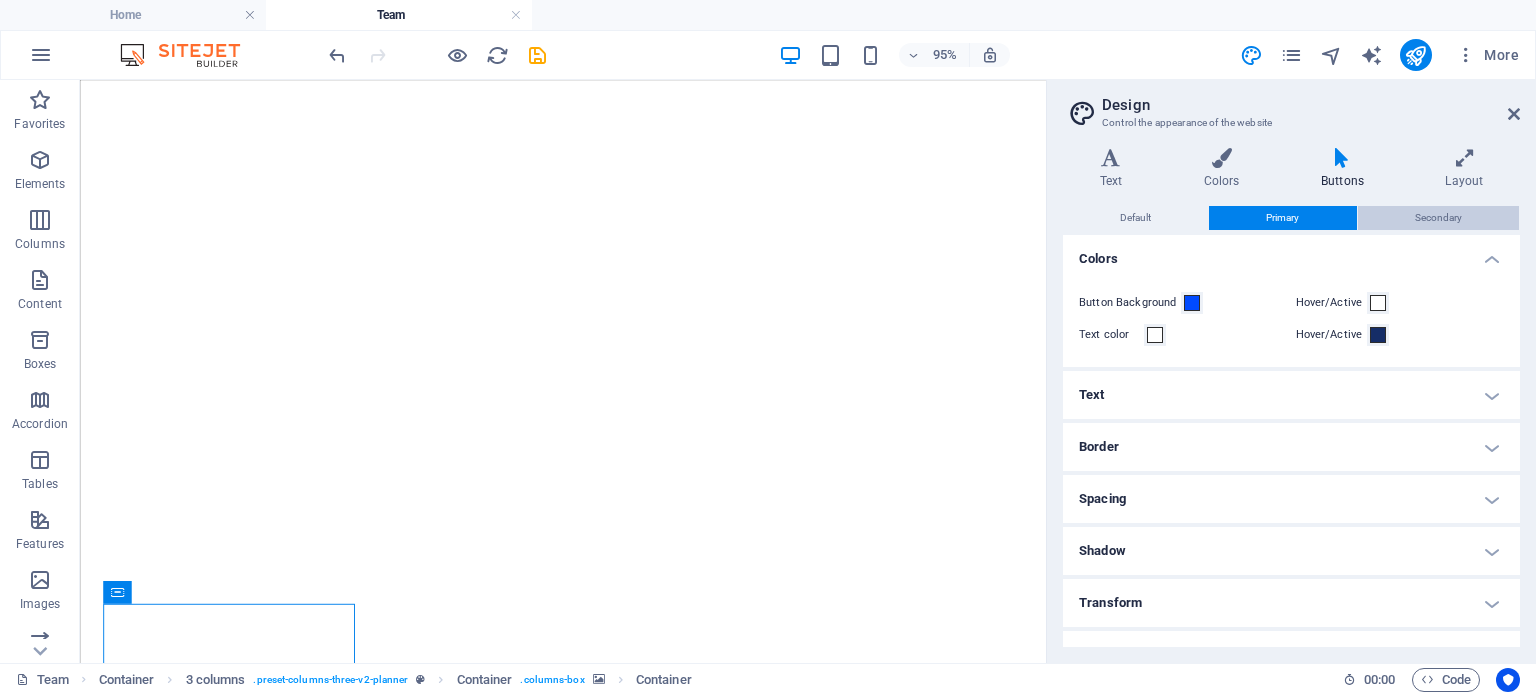 click on "Secondary" at bounding box center (1438, 218) 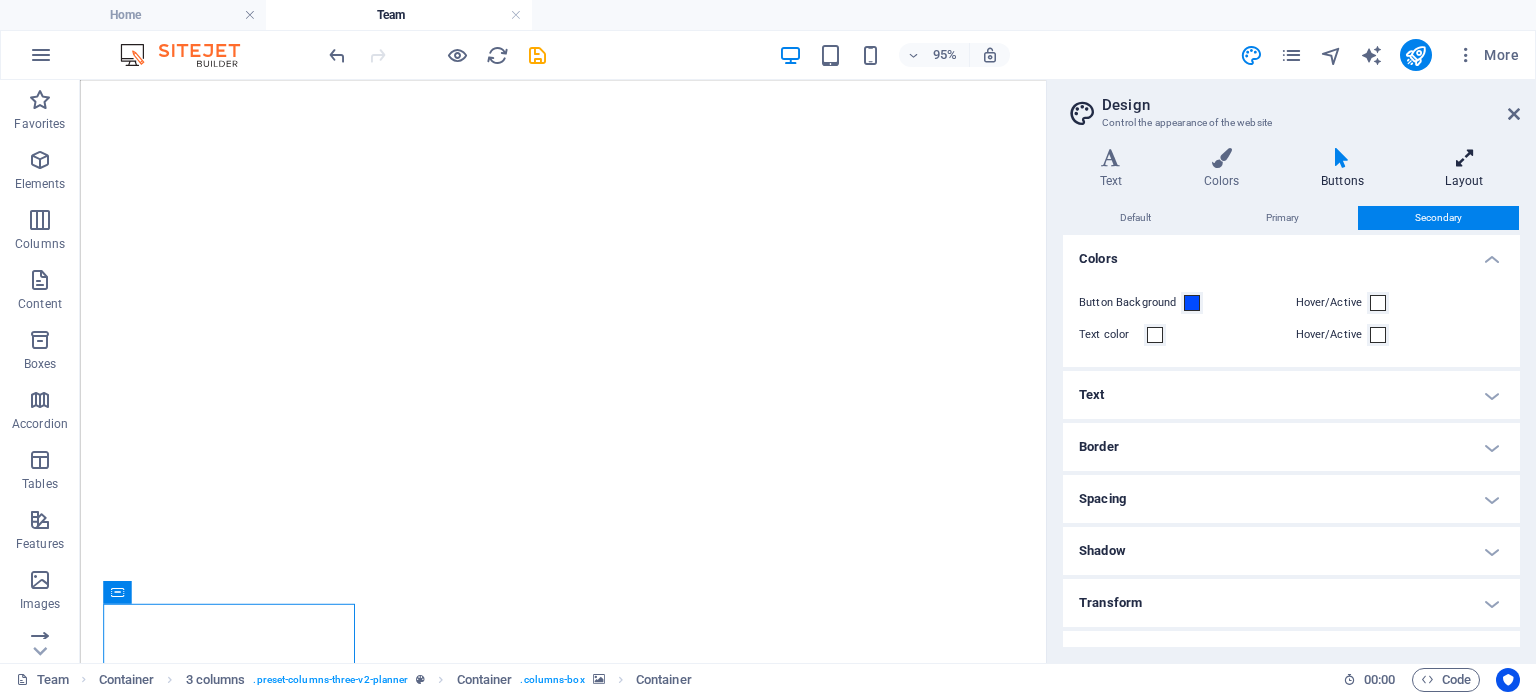 click on "Layout" at bounding box center [1464, 169] 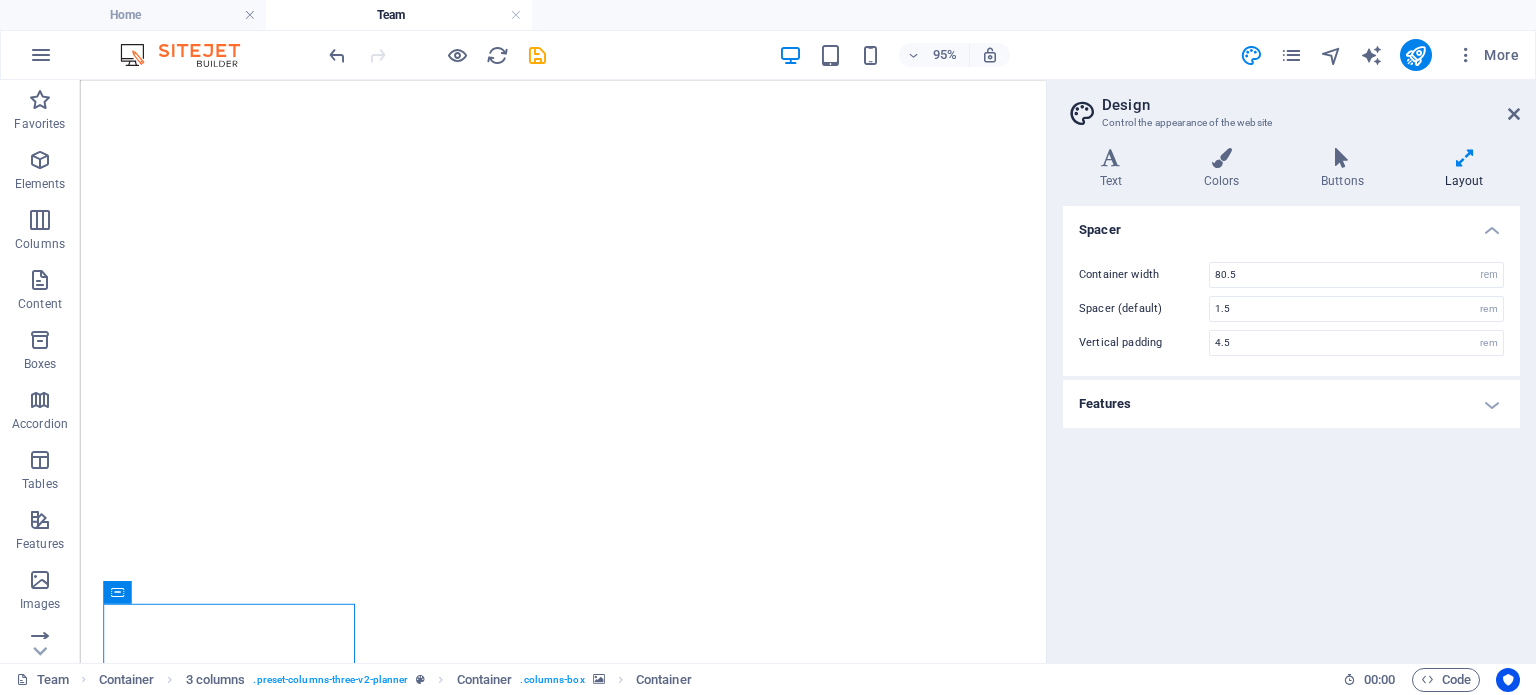 click on "Design Control the appearance of the website Variants  Text  Colors  Buttons  Layout Text Standard Bold Links Font color Font Inter Font size 16 rem px Line height 1.4 Font weight To display the font weight correctly, it may need to be enabled.  Manage Fonts Thin, 100 Extra-light, 200 Light, 300 Regular, 400 Medium, 500 Semi-bold, 600 Bold, 700 Extra-bold, 800 Black, 900 Letter spacing 0 rem px Font style Text transform Tt TT tt Text align Font weight To display the font weight correctly, it may need to be enabled.  Manage Fonts Thin, 100 Extra-light, 200 Light, 300 Regular, 400 Medium, 500 Semi-bold, 600 Bold, 700 Extra-bold, 800 Black, 900 Default Hover / Active Font color Font color Decoration None Decoration None Transition duration 0.3 s Transition function Ease Ease In Ease Out Ease In/Ease Out Linear Headlines All H1 / Textlogo H2 H3 H4 H5 H6 Font color Font Dancing Script Line height 1.2 Font weight To display the font weight correctly, it may need to be enabled.  Manage Fonts Thin, 100 Light, 300 0 0" at bounding box center (1291, 371) 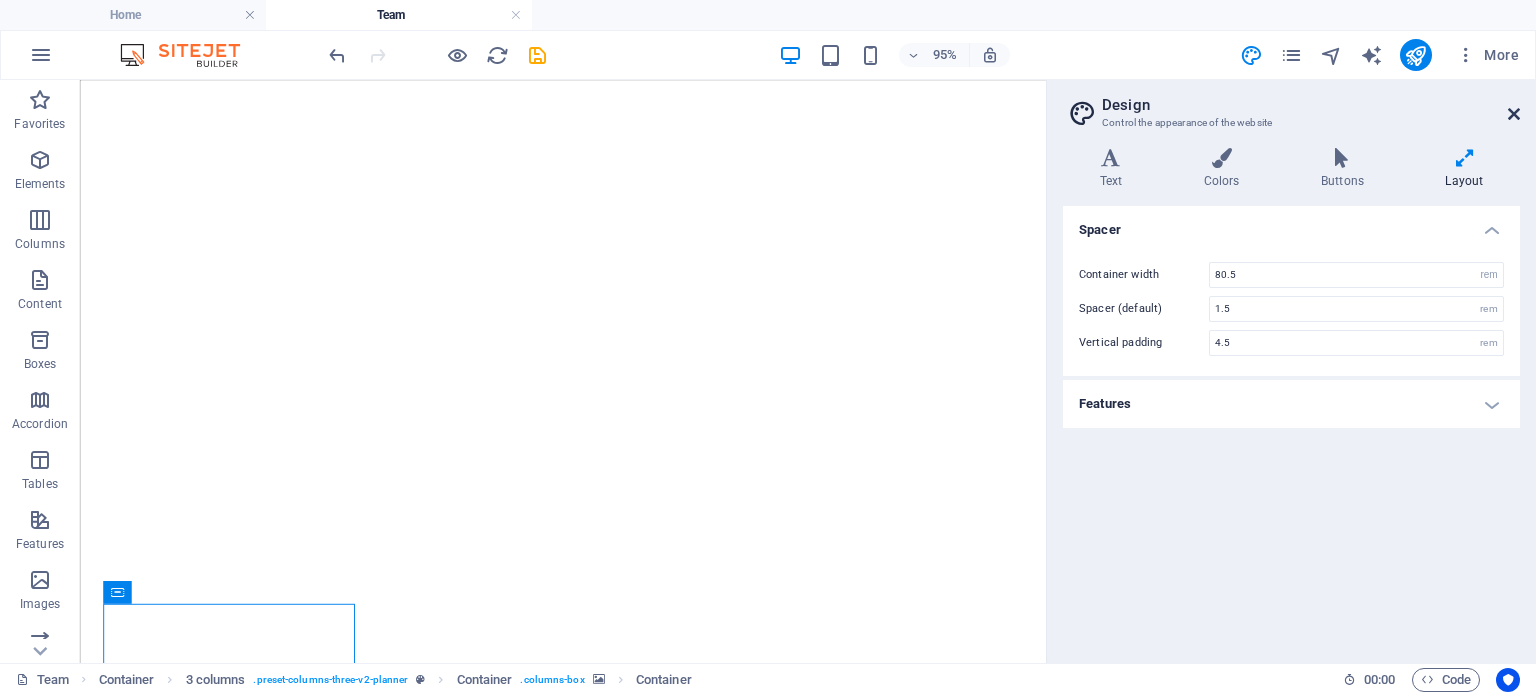 click at bounding box center (1514, 114) 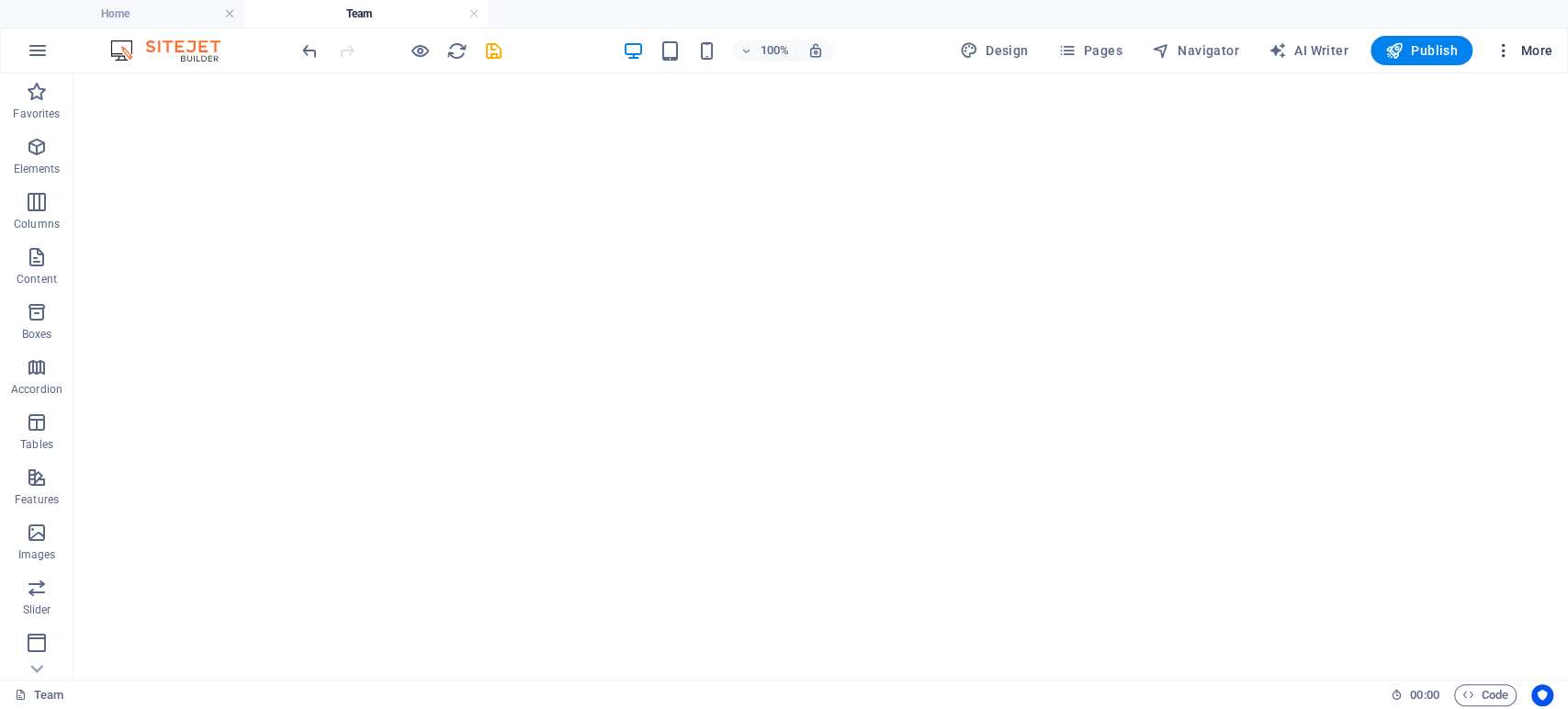 click at bounding box center [1504, 51] 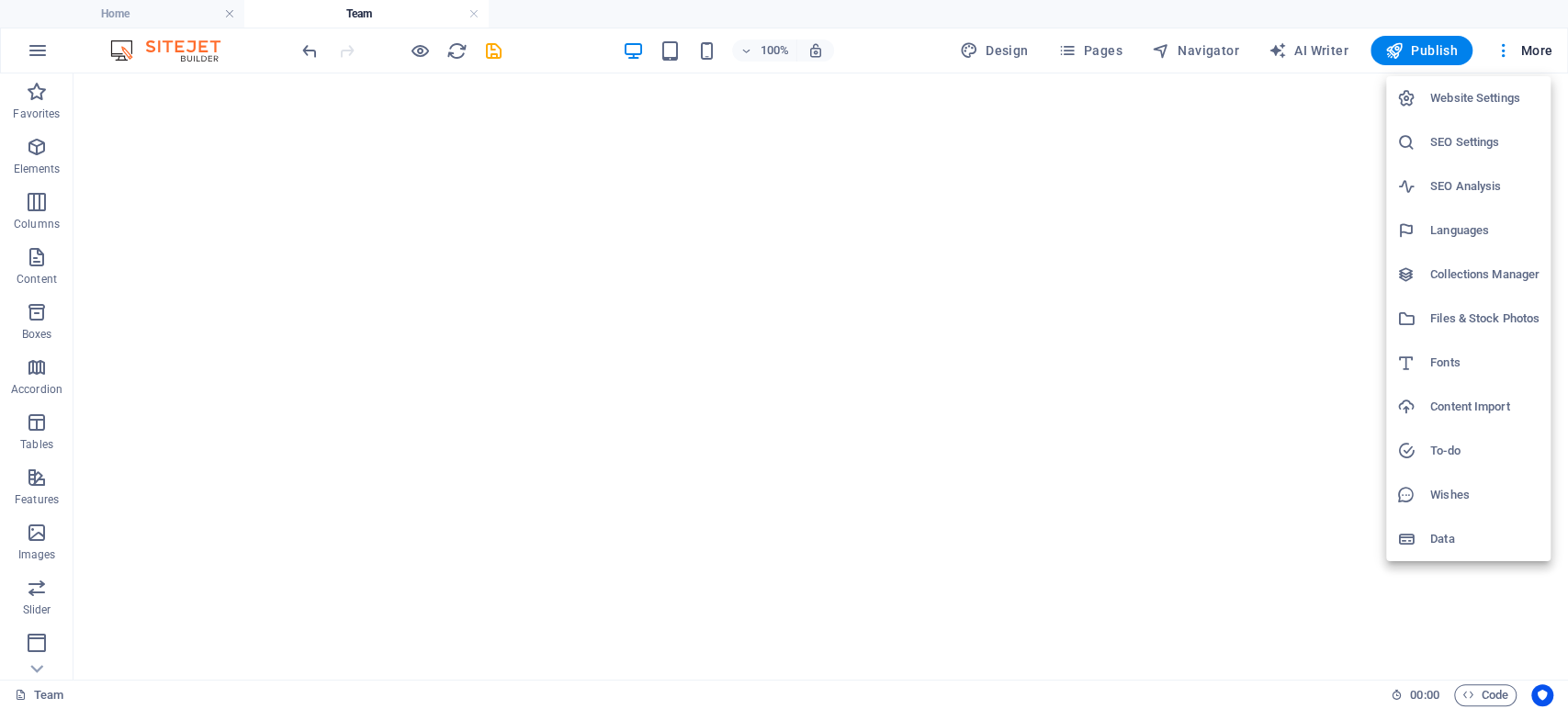 click at bounding box center [784, 354] 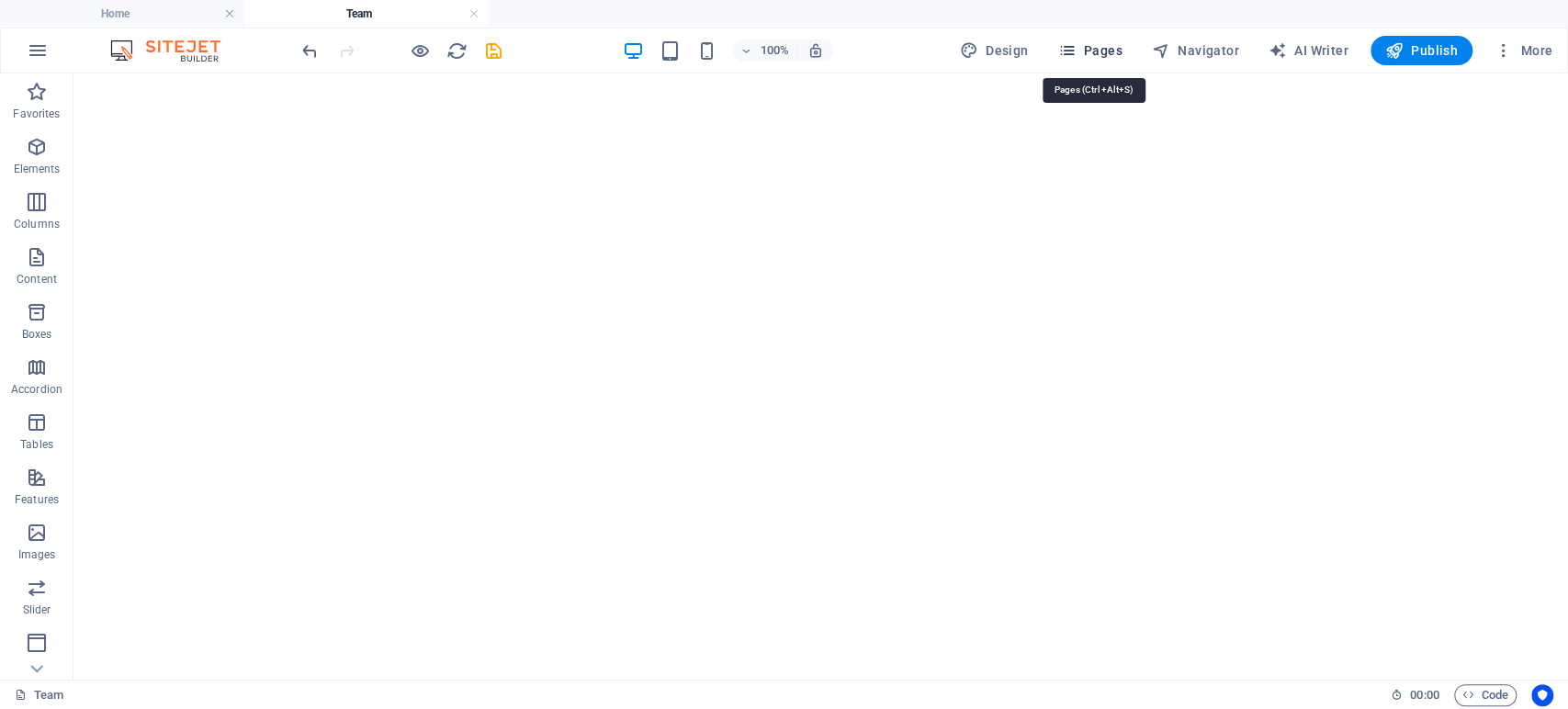 click at bounding box center [1066, 51] 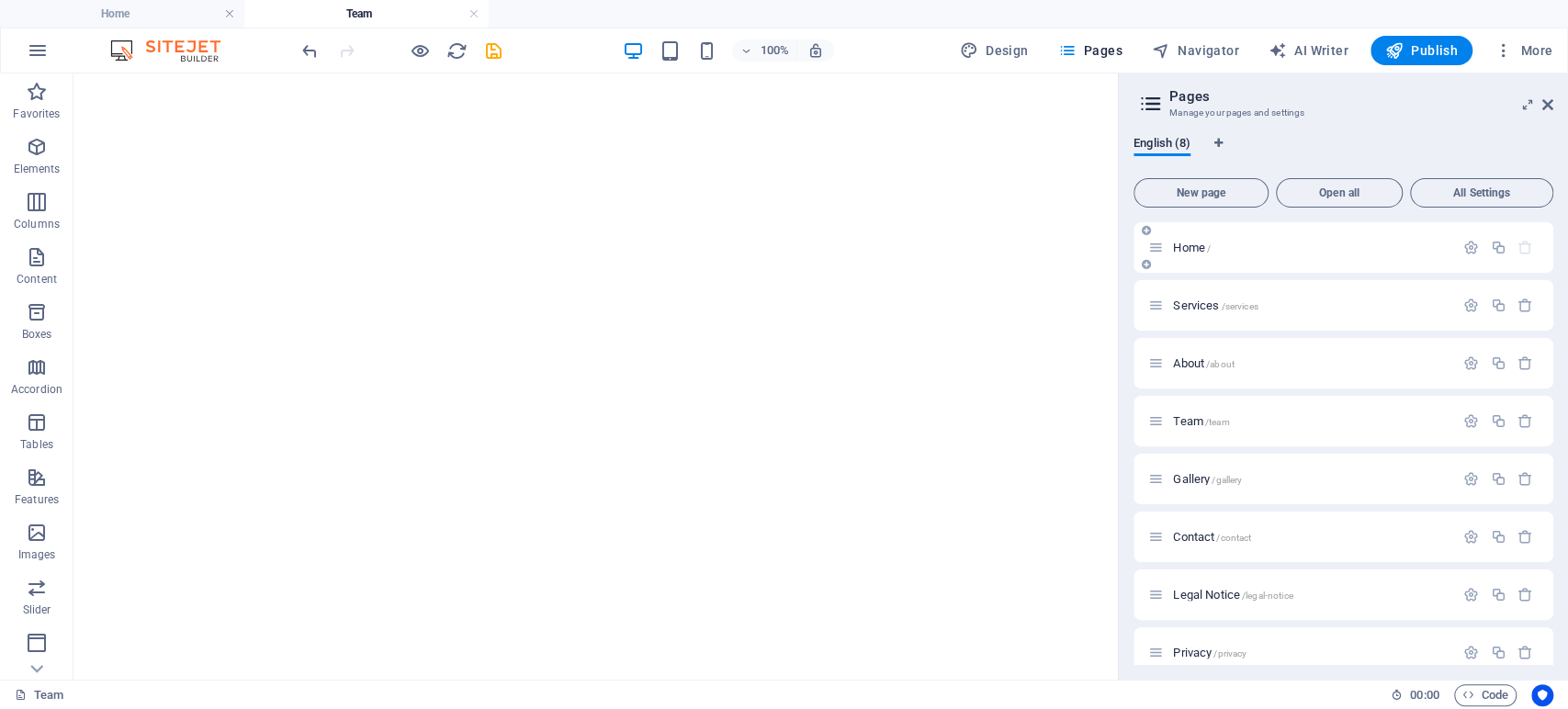 click on "Home /" at bounding box center (1191, 247) 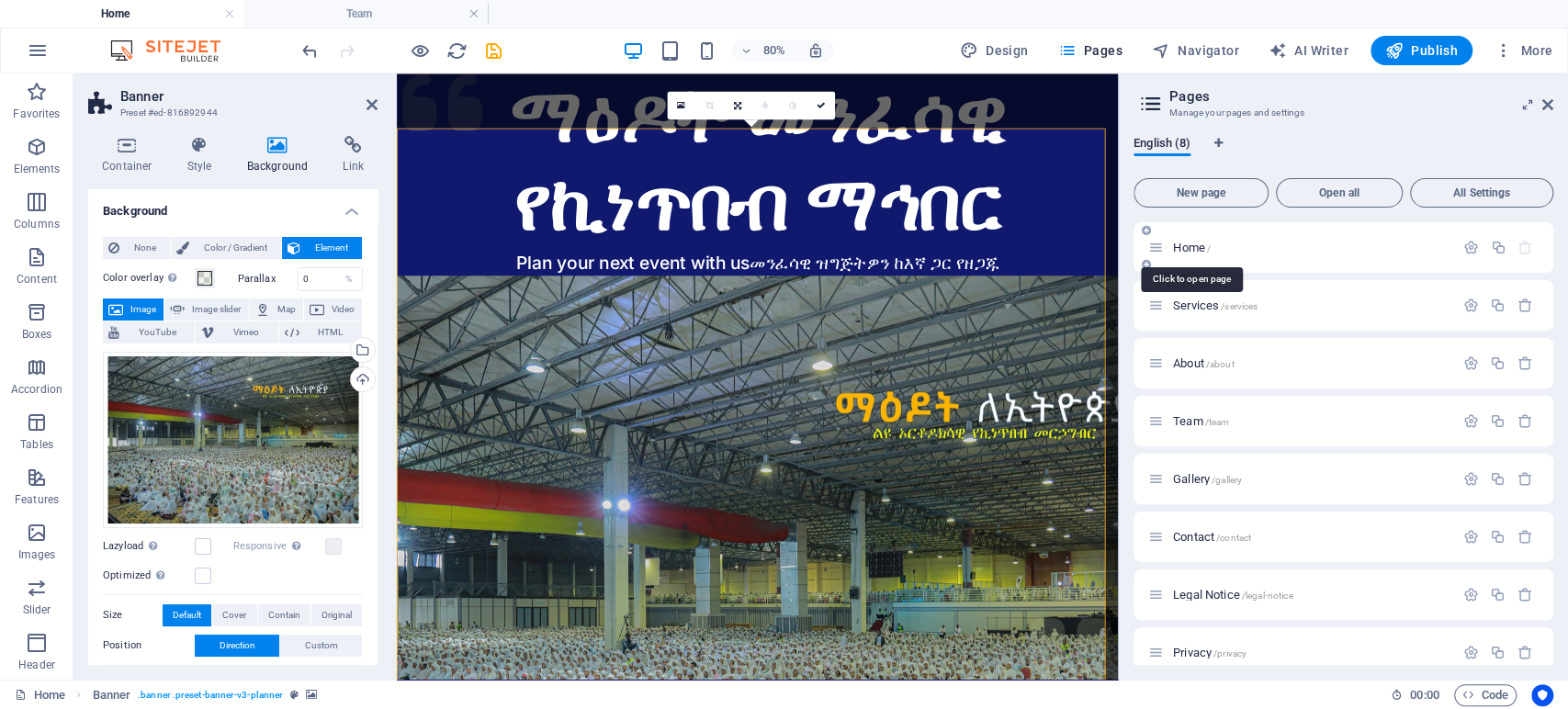 scroll, scrollTop: 184, scrollLeft: 0, axis: vertical 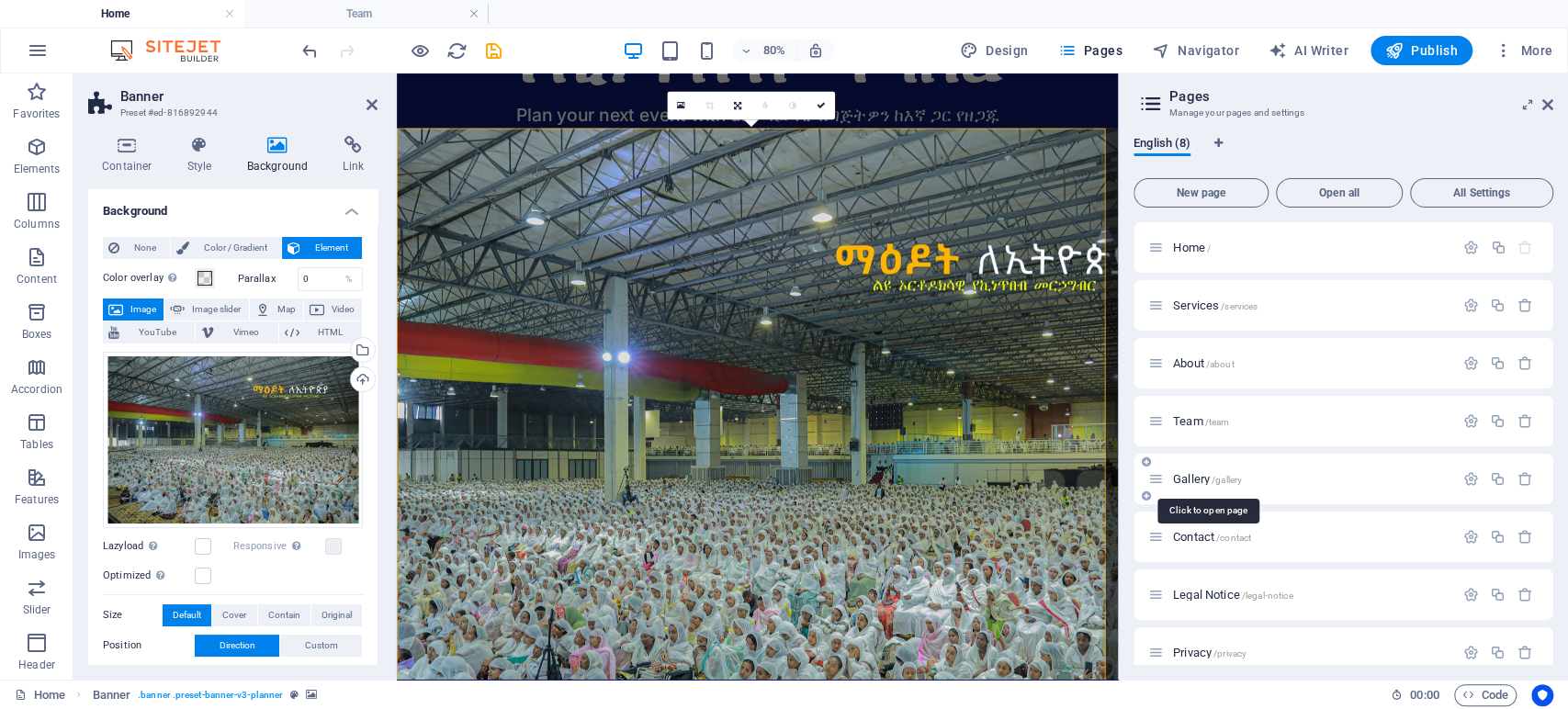 click on "Gallery /gallery" at bounding box center [1207, 478] 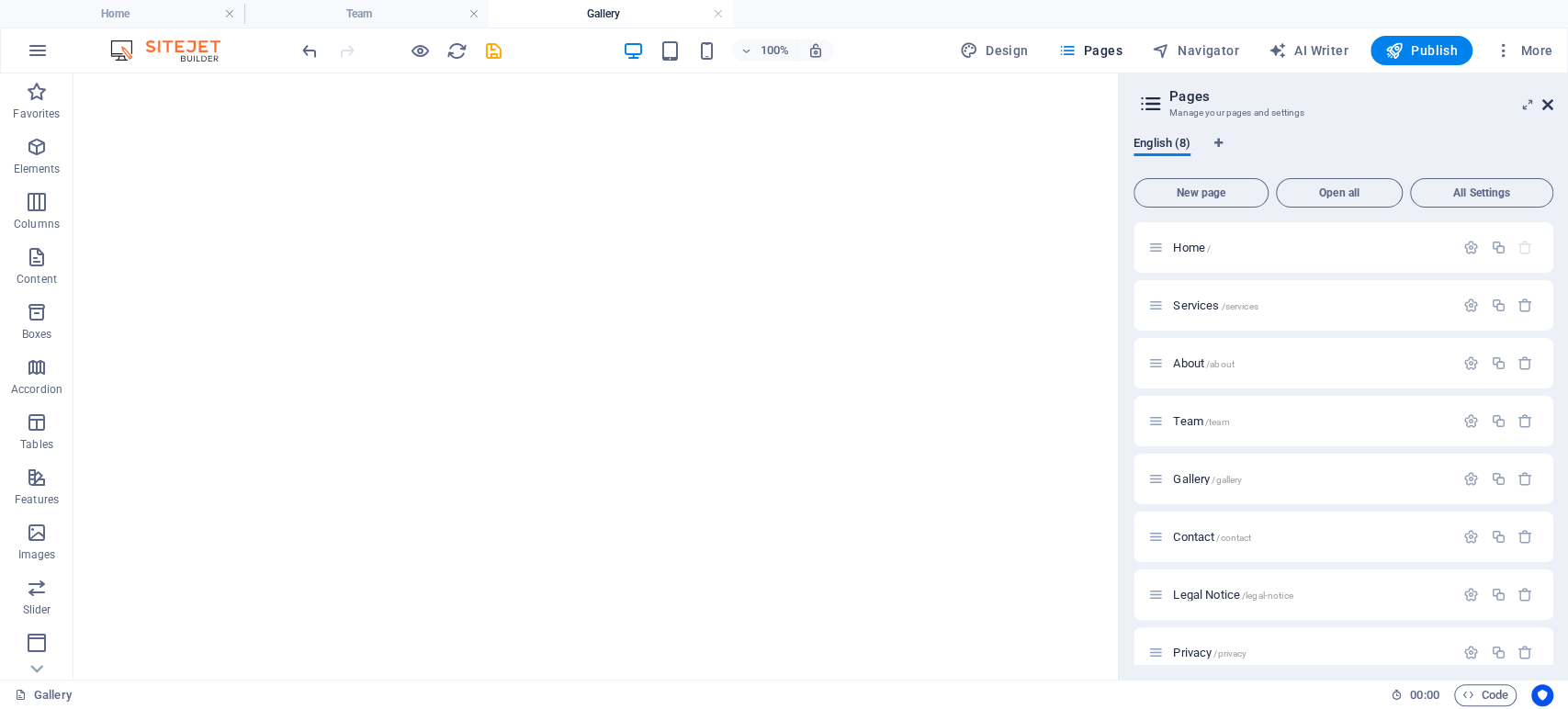click at bounding box center [1548, 105] 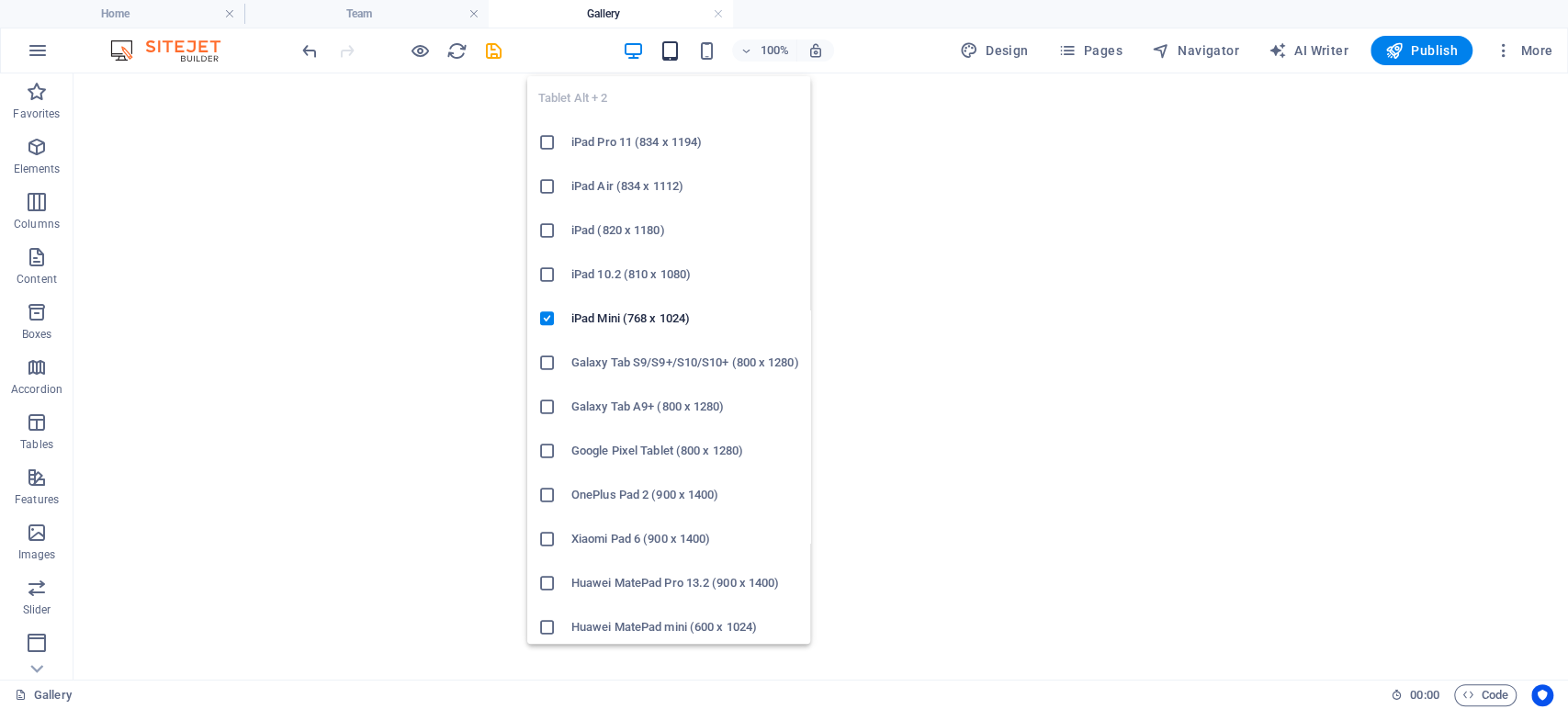 click at bounding box center [670, 51] 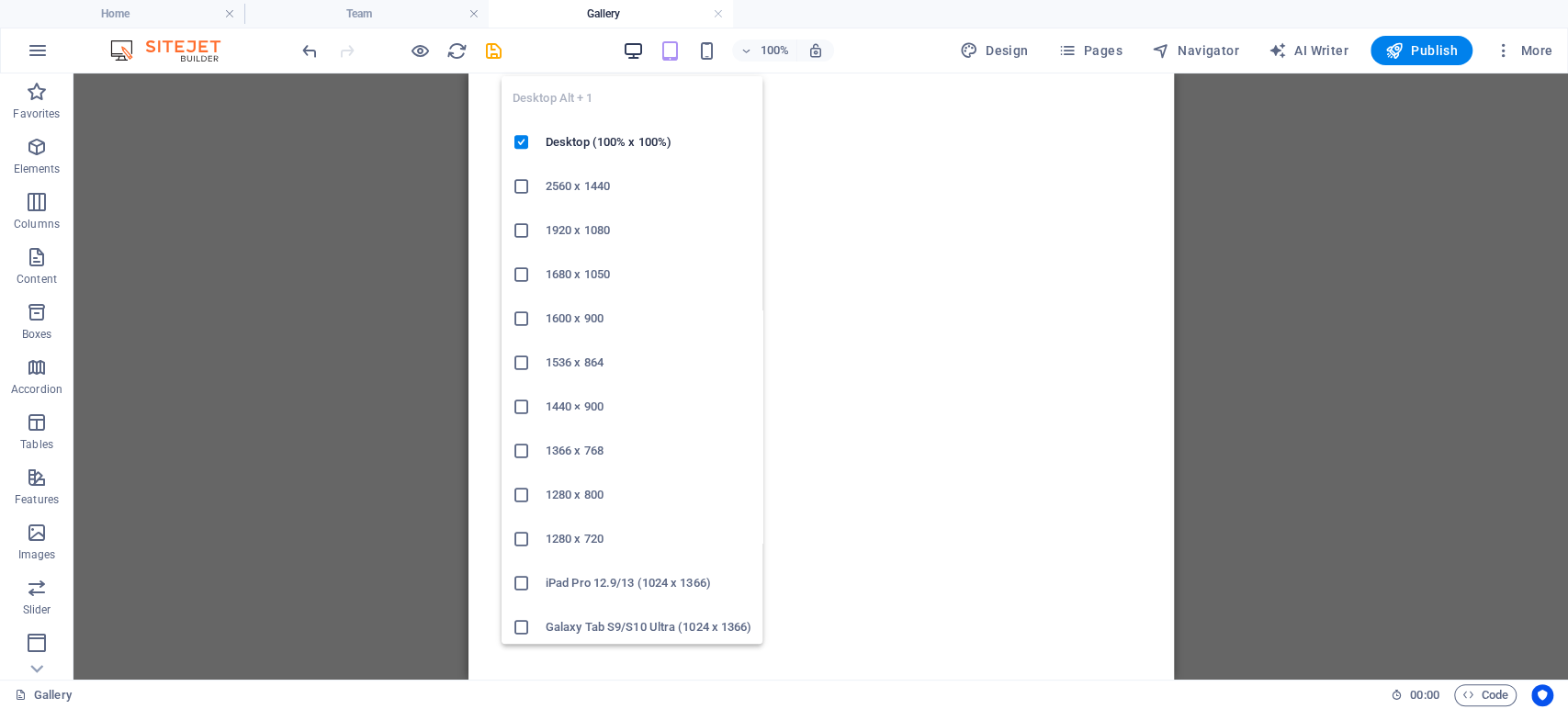 click at bounding box center [633, 51] 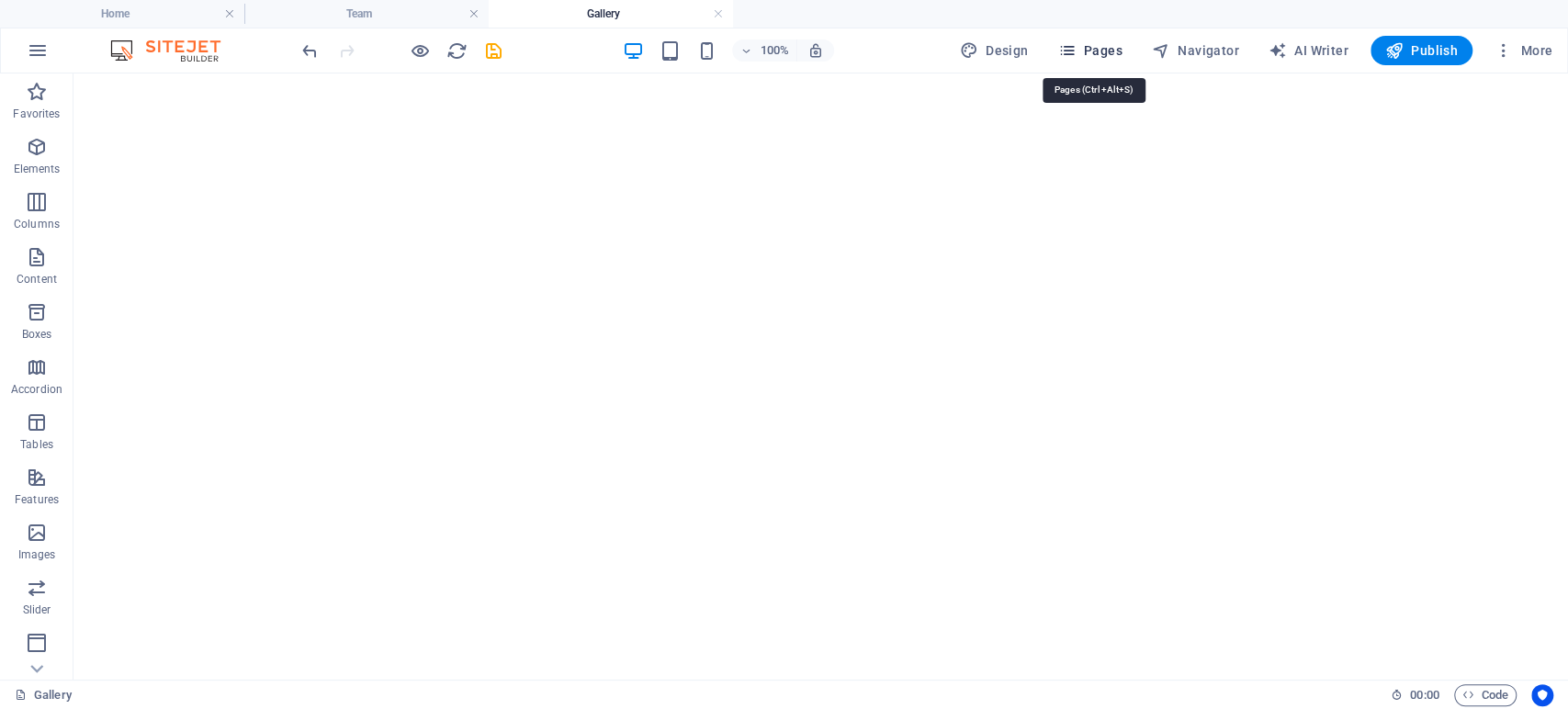 click on "Pages" at bounding box center (1089, 51) 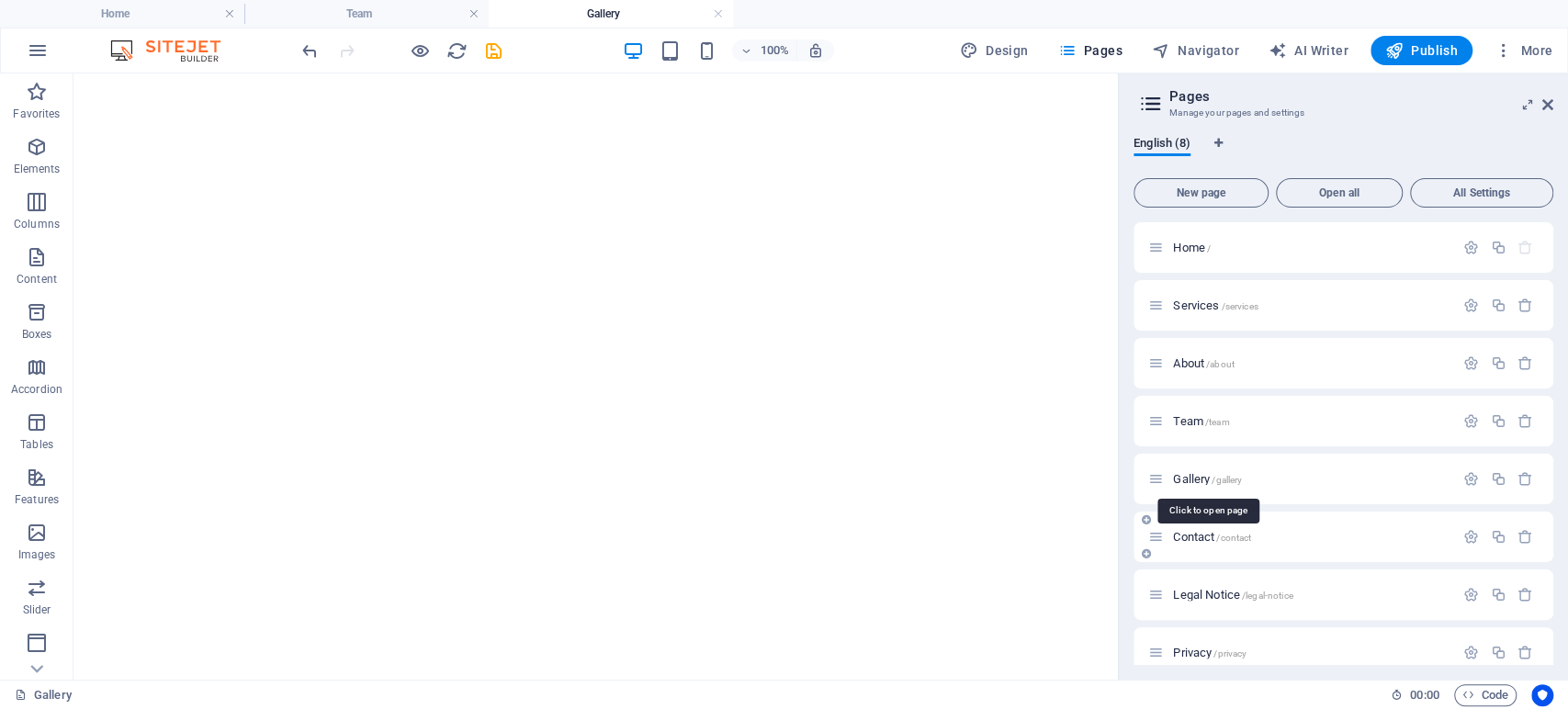 scroll, scrollTop: 19, scrollLeft: 0, axis: vertical 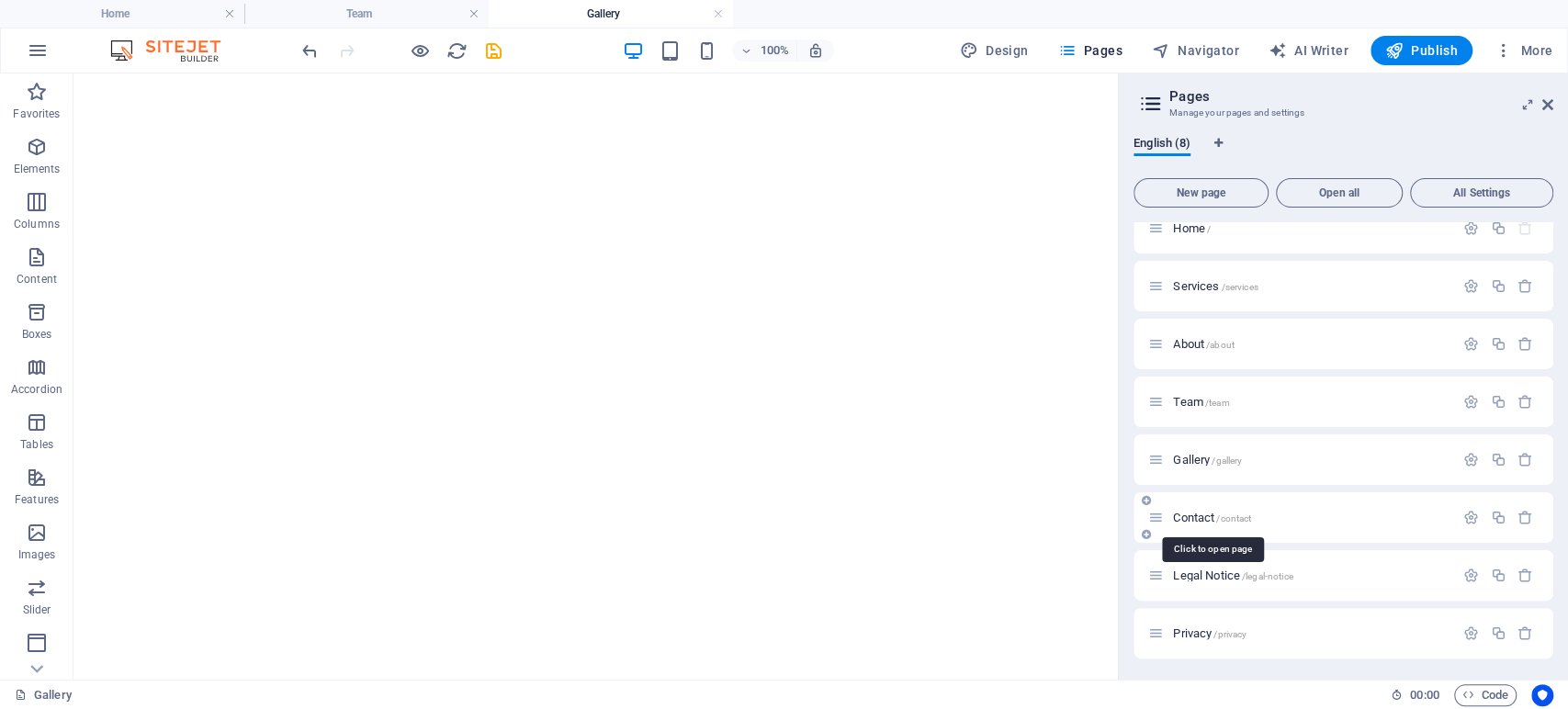 click on "Contact /contact" at bounding box center (1212, 517) 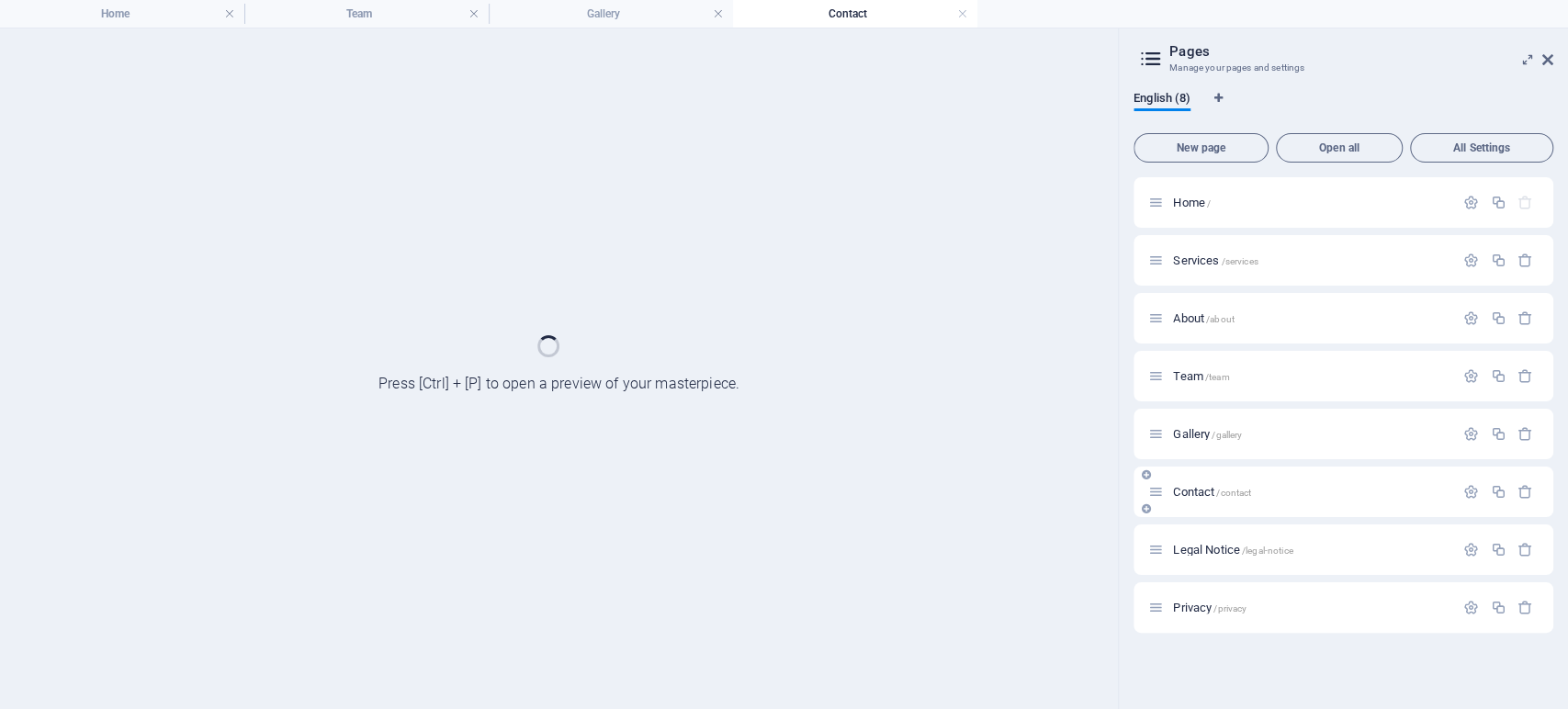 scroll, scrollTop: 0, scrollLeft: 0, axis: both 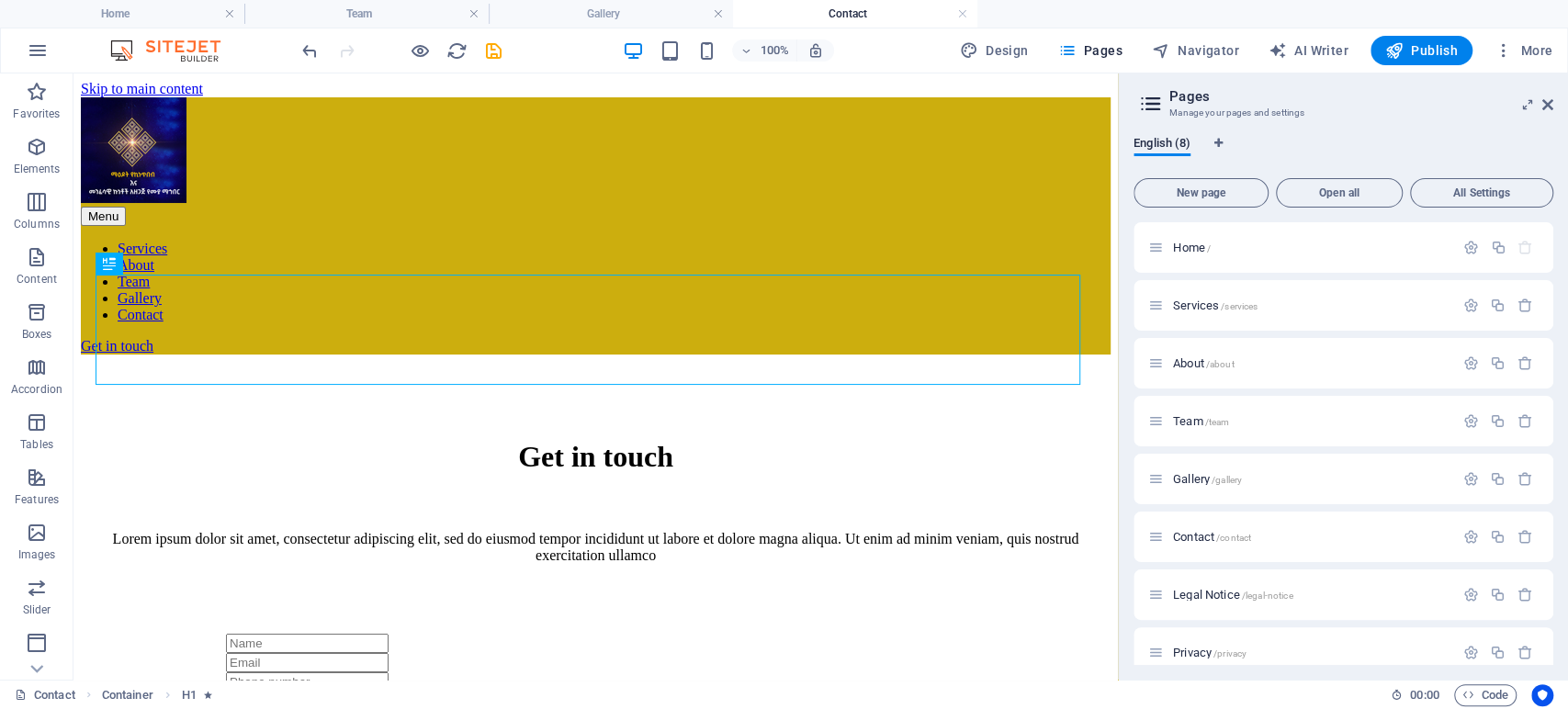 click on "Pages Manage your pages and settings English (8) New page Open all All Settings Home / Services /services About /about Team /team Gallery /gallery Contact /contact Legal Notice /legal-notice Privacy /privacy" at bounding box center [1343, 377] 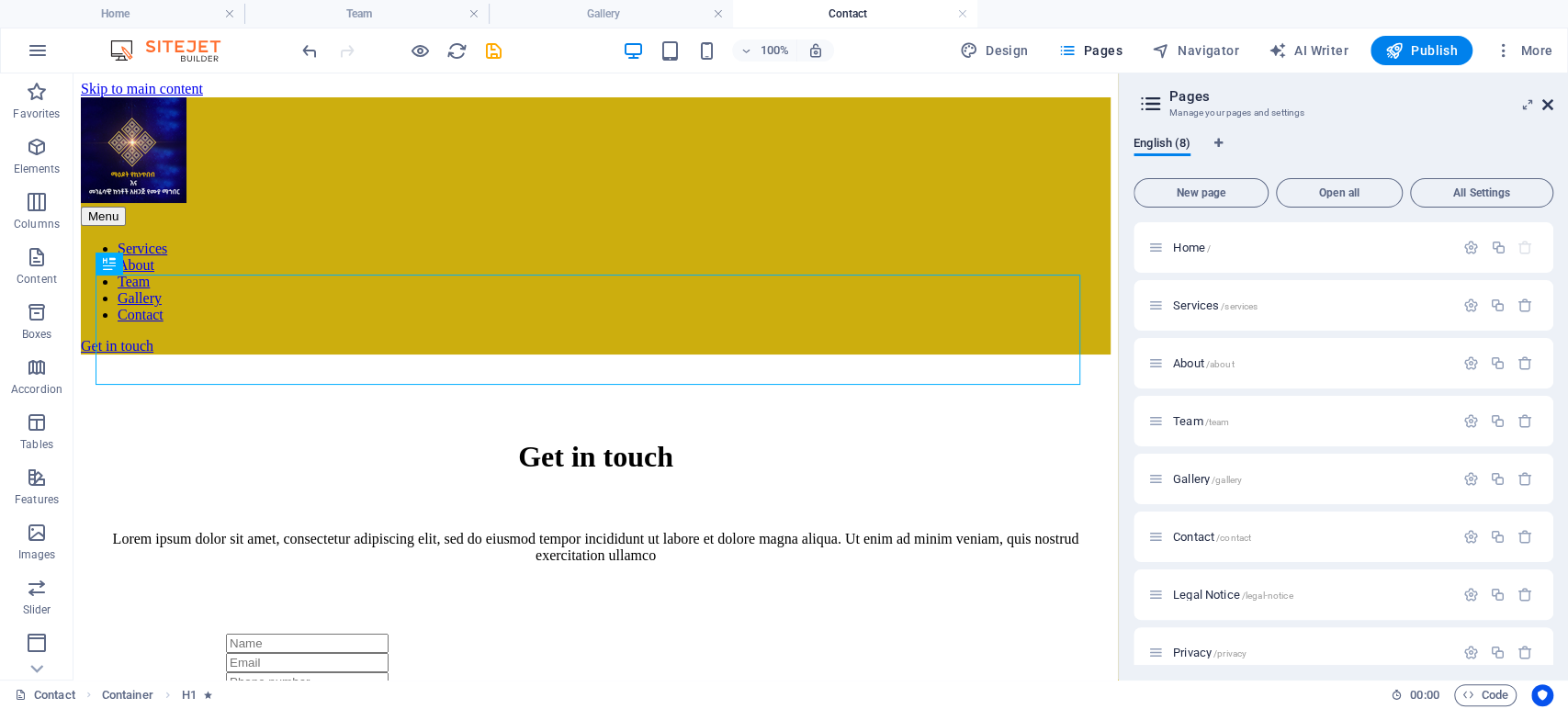 click on "Pages Manage your pages and settings English (8) New page Open all All Settings Home / Services /services About /about Team /team Gallery /gallery Contact /contact Legal Notice /legal-notice Privacy /privacy" at bounding box center [1343, 377] 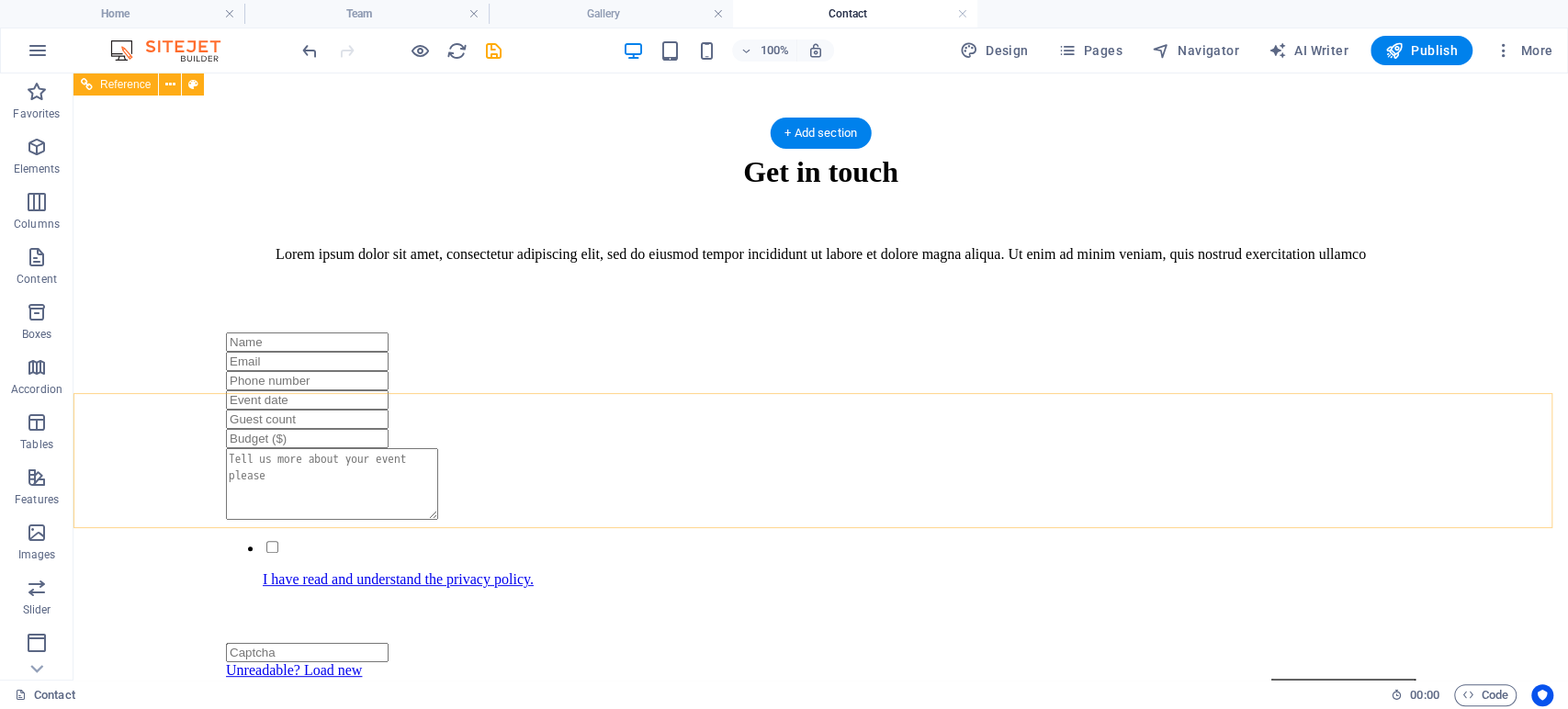 scroll, scrollTop: 0, scrollLeft: 0, axis: both 